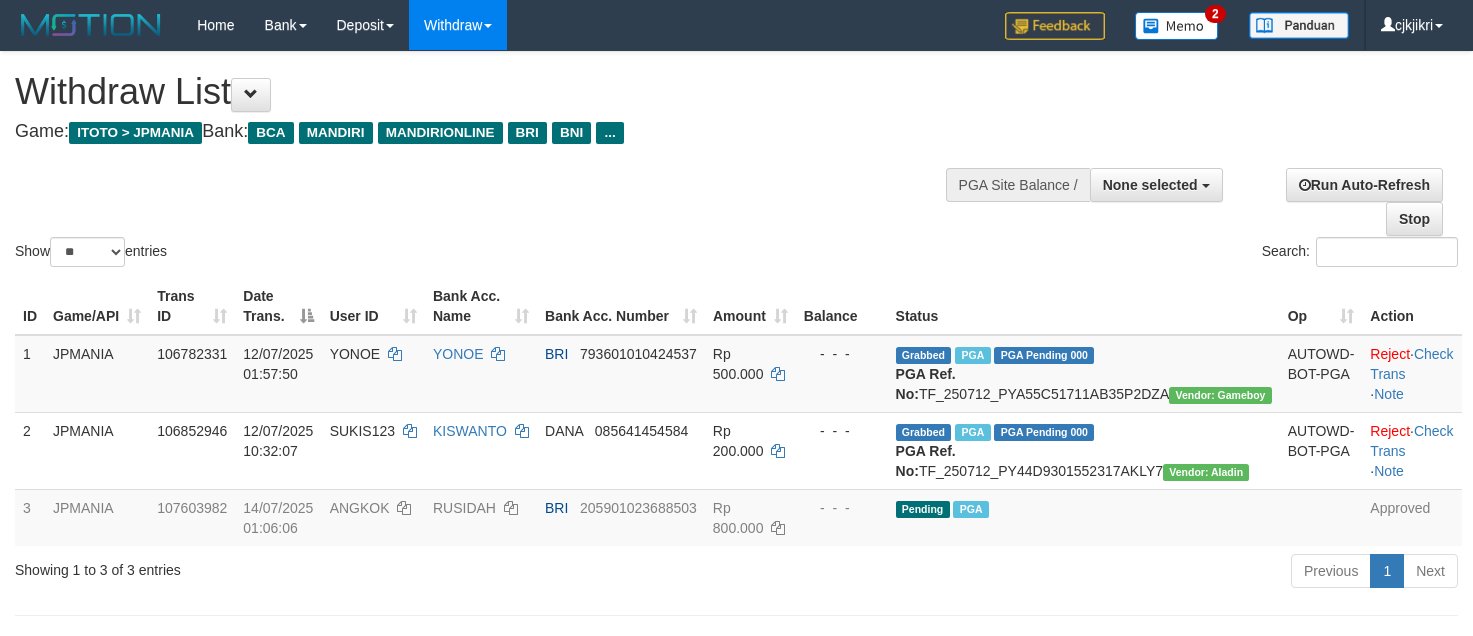 select 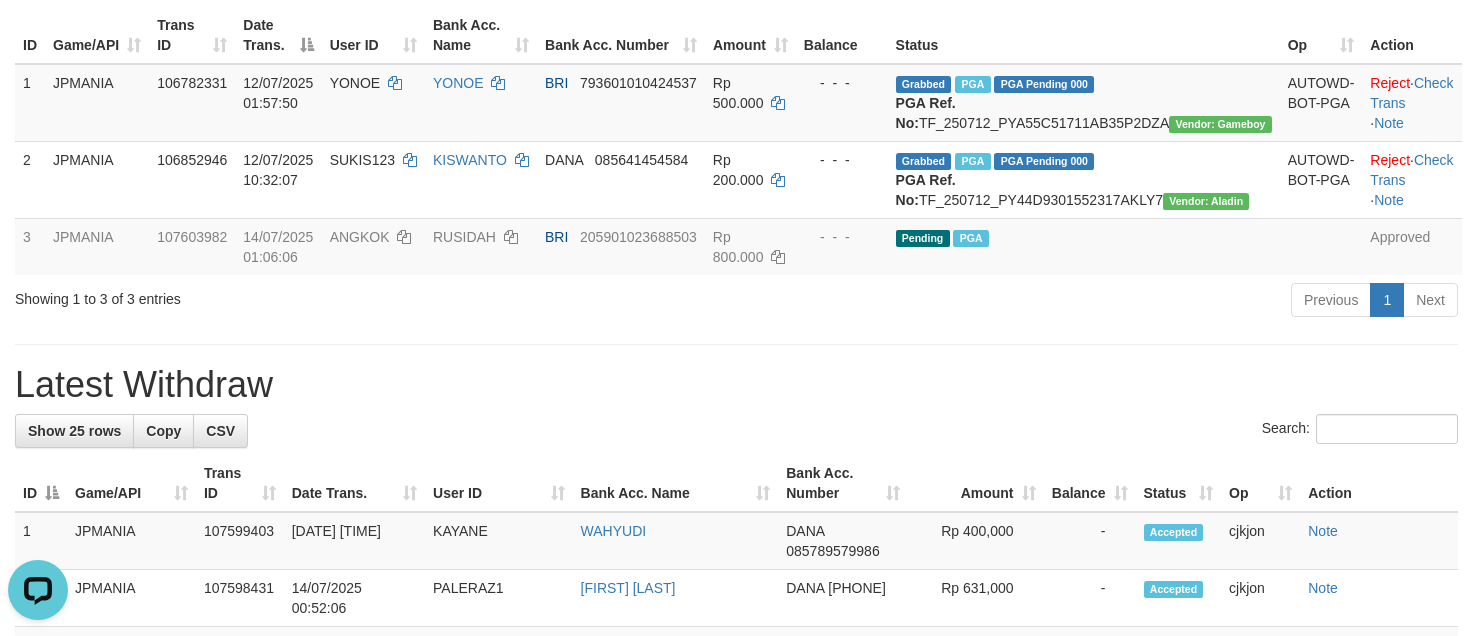 scroll, scrollTop: 0, scrollLeft: 0, axis: both 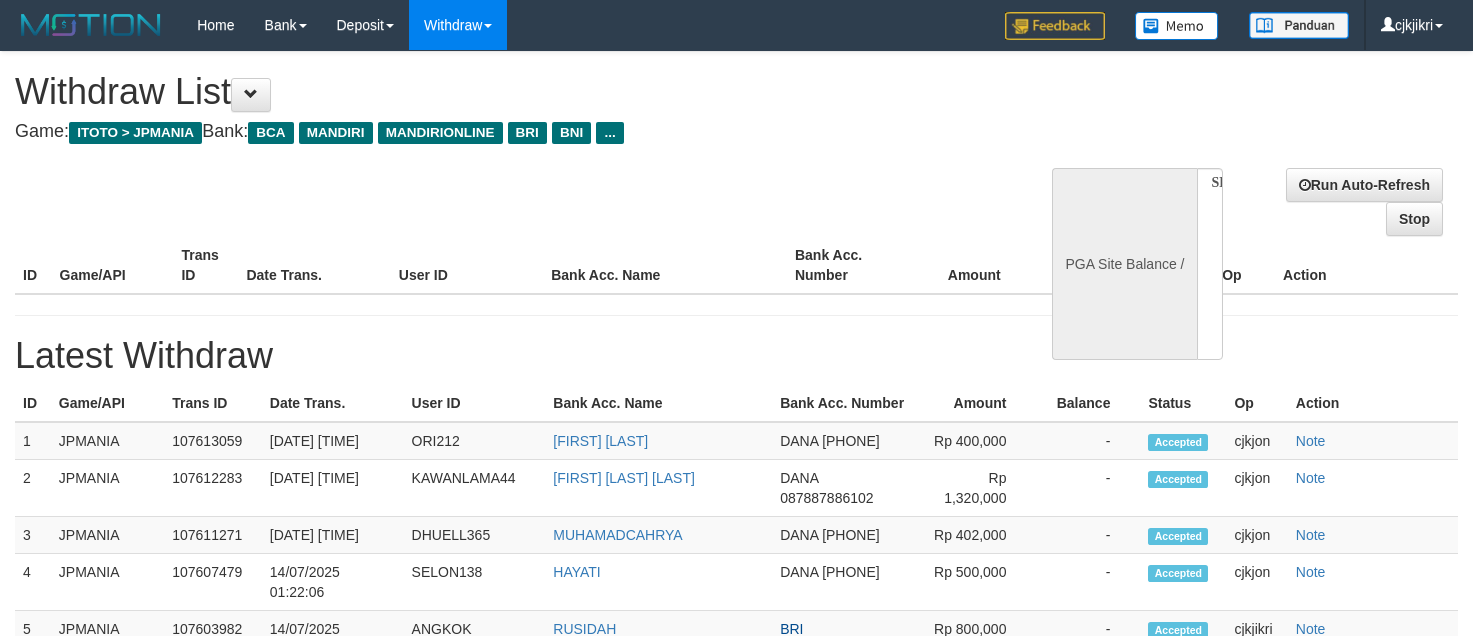 select 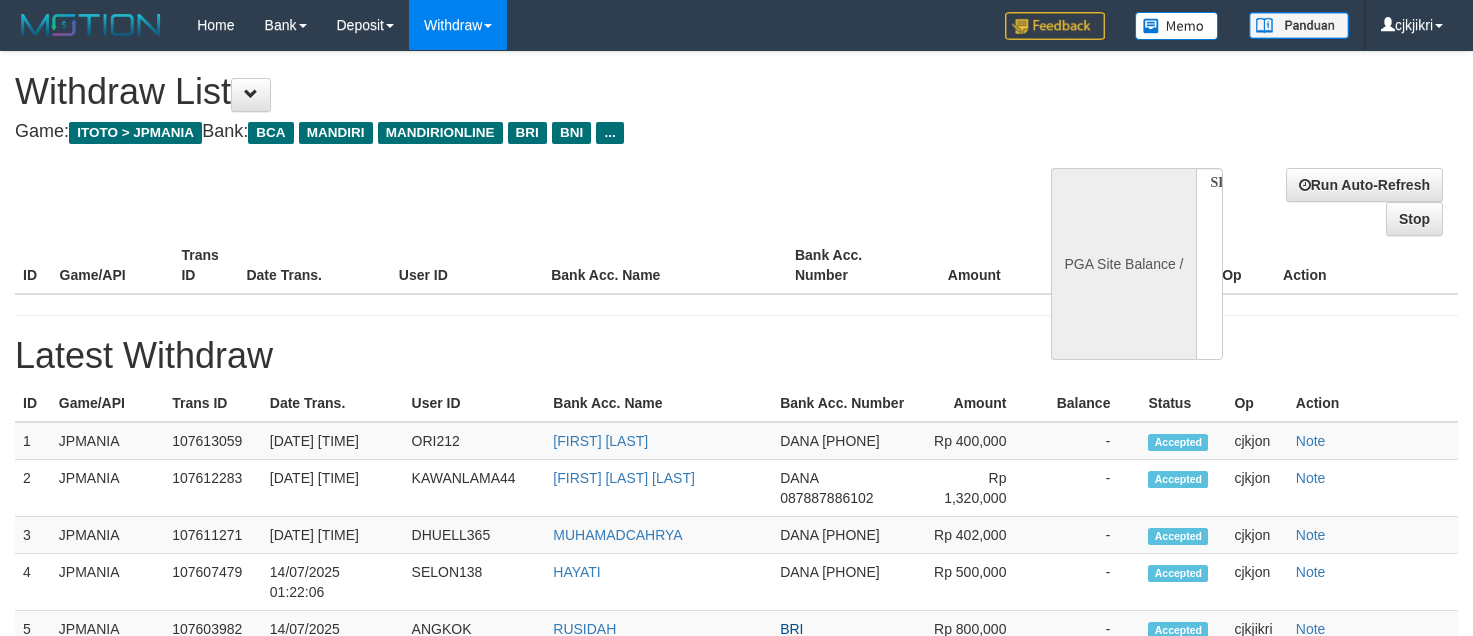 scroll, scrollTop: 271, scrollLeft: 0, axis: vertical 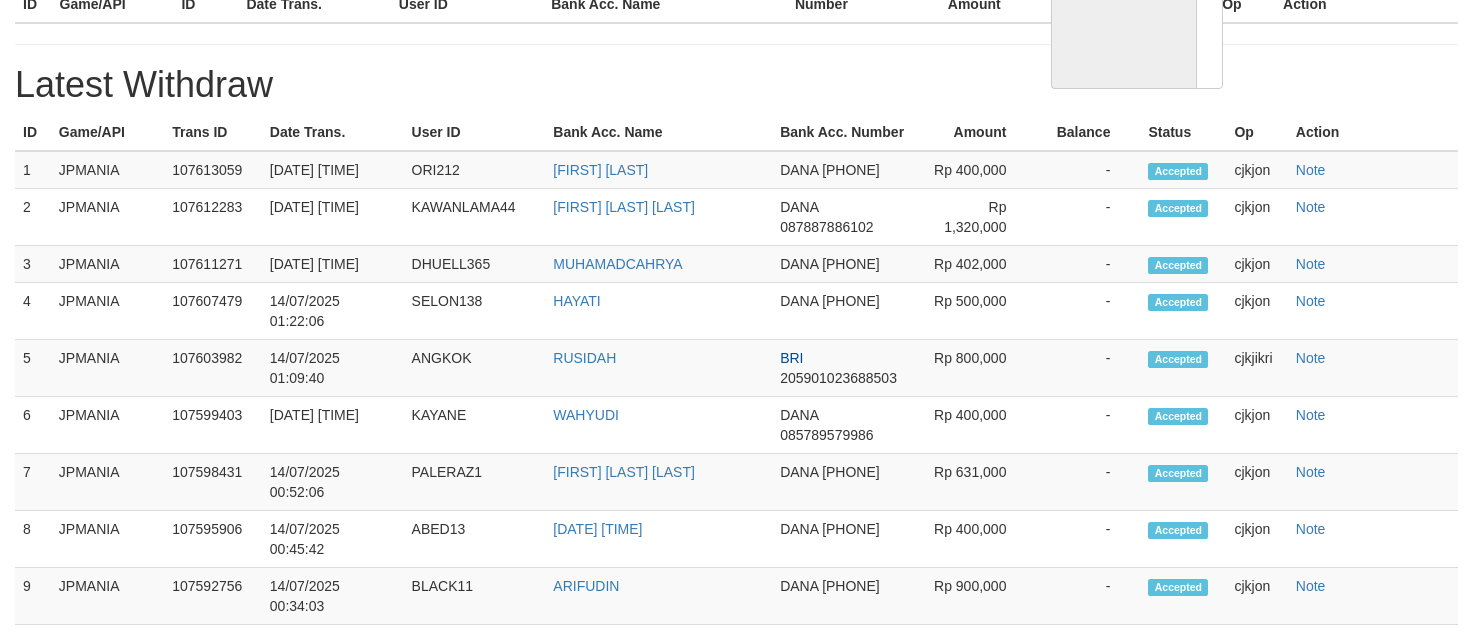 select on "**" 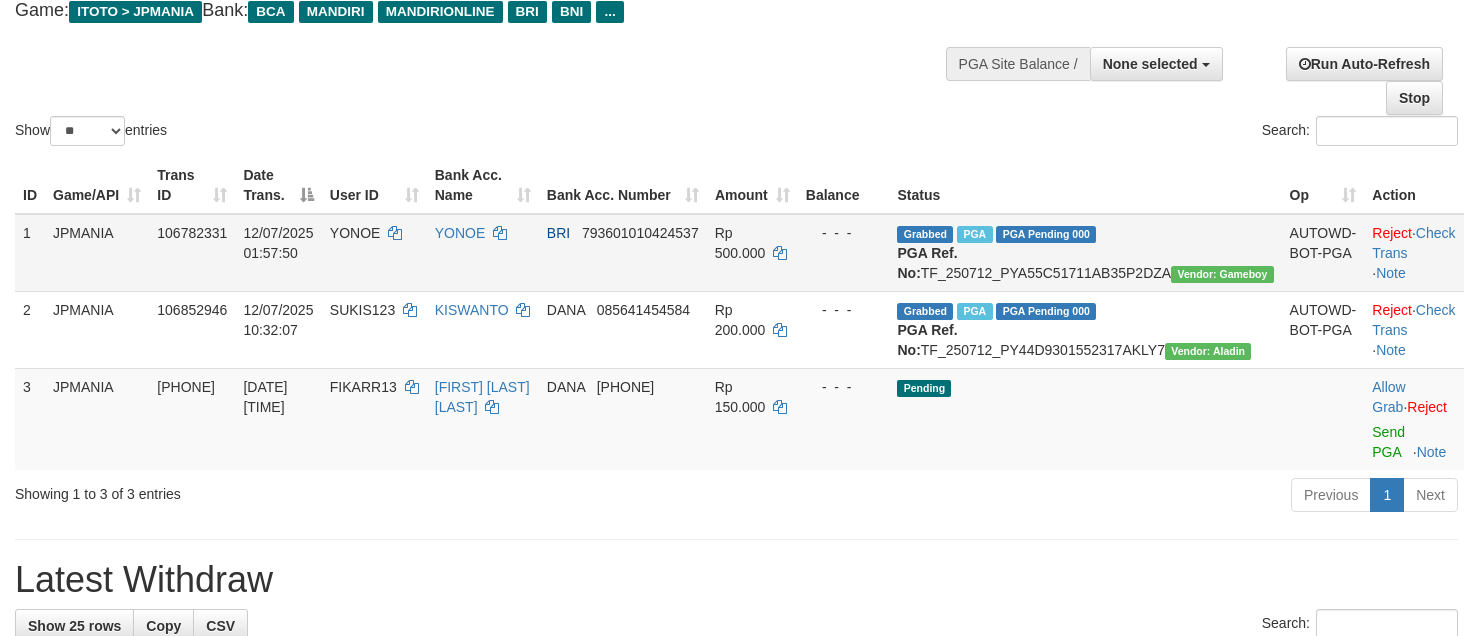 scroll, scrollTop: 421, scrollLeft: 0, axis: vertical 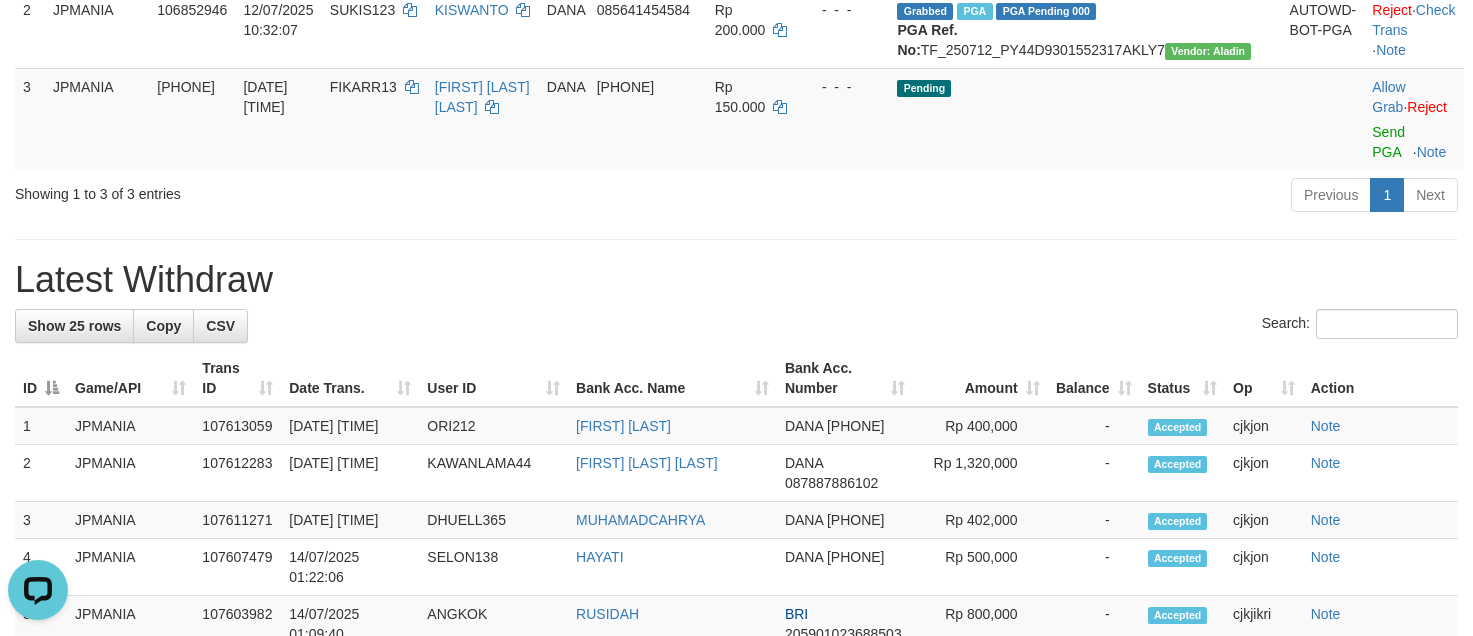 click on "**********" at bounding box center (736, 436) 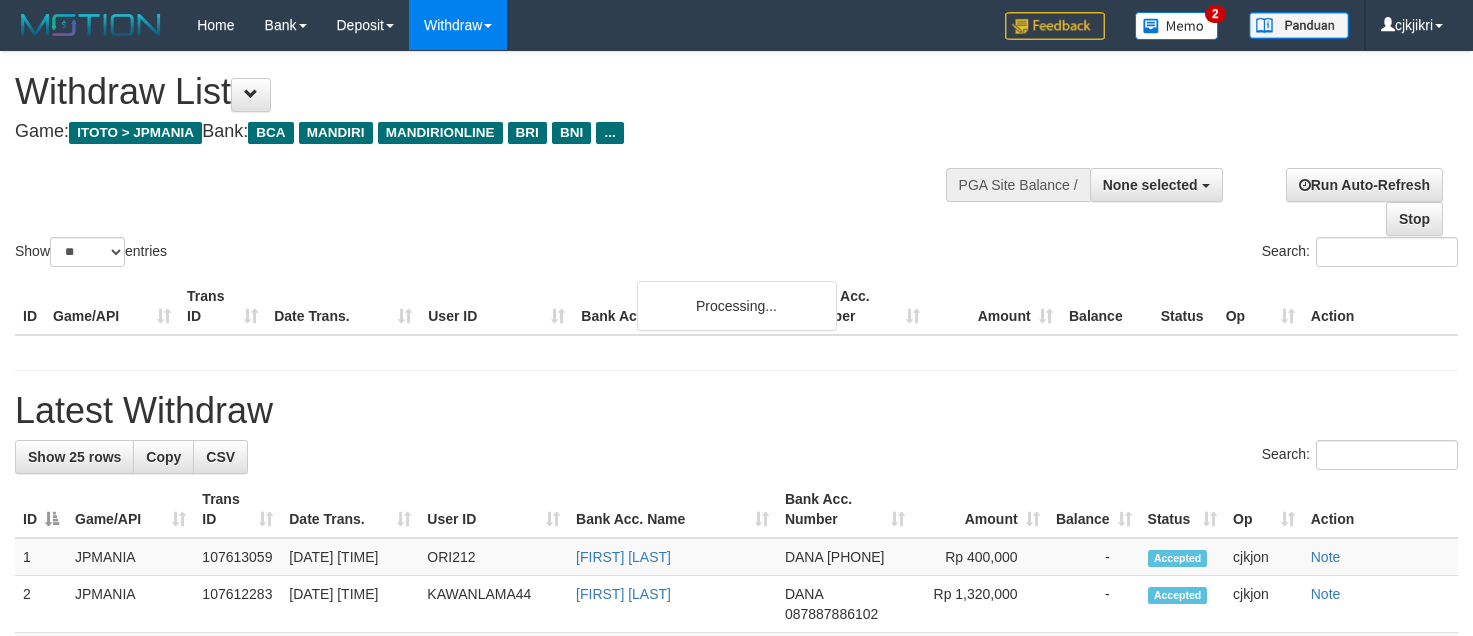 select 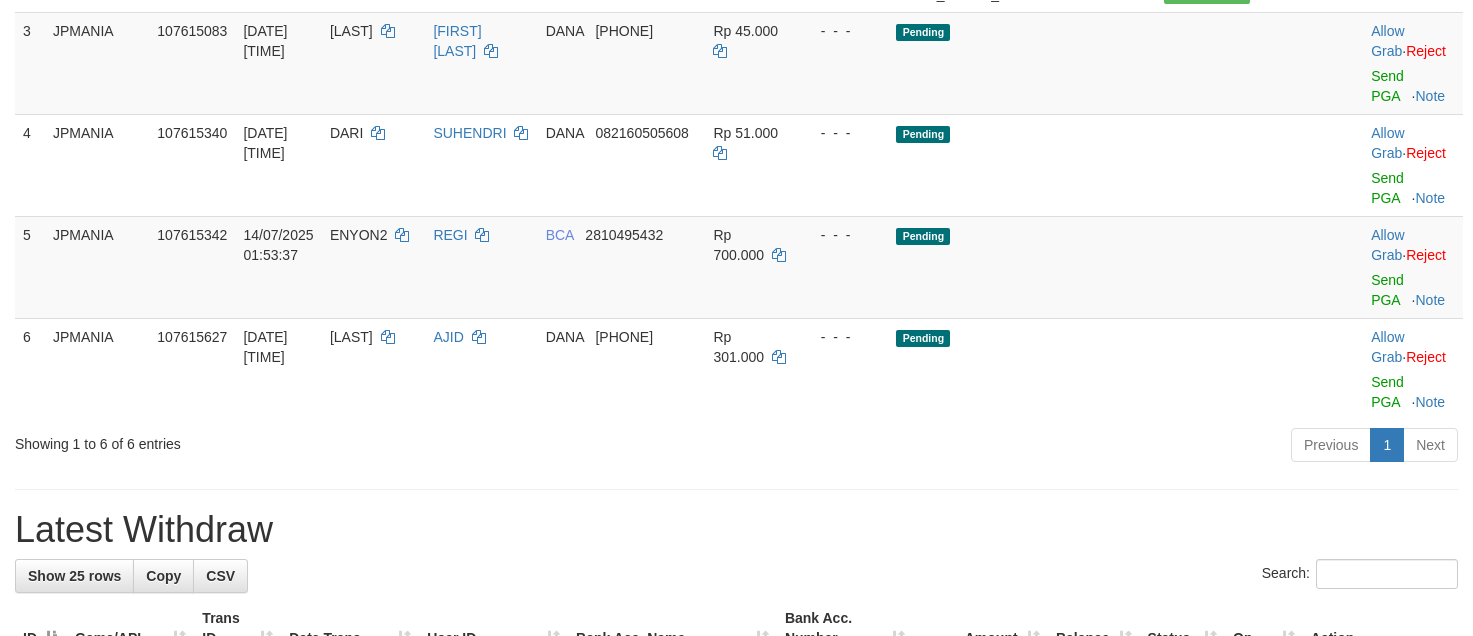 scroll, scrollTop: 421, scrollLeft: 0, axis: vertical 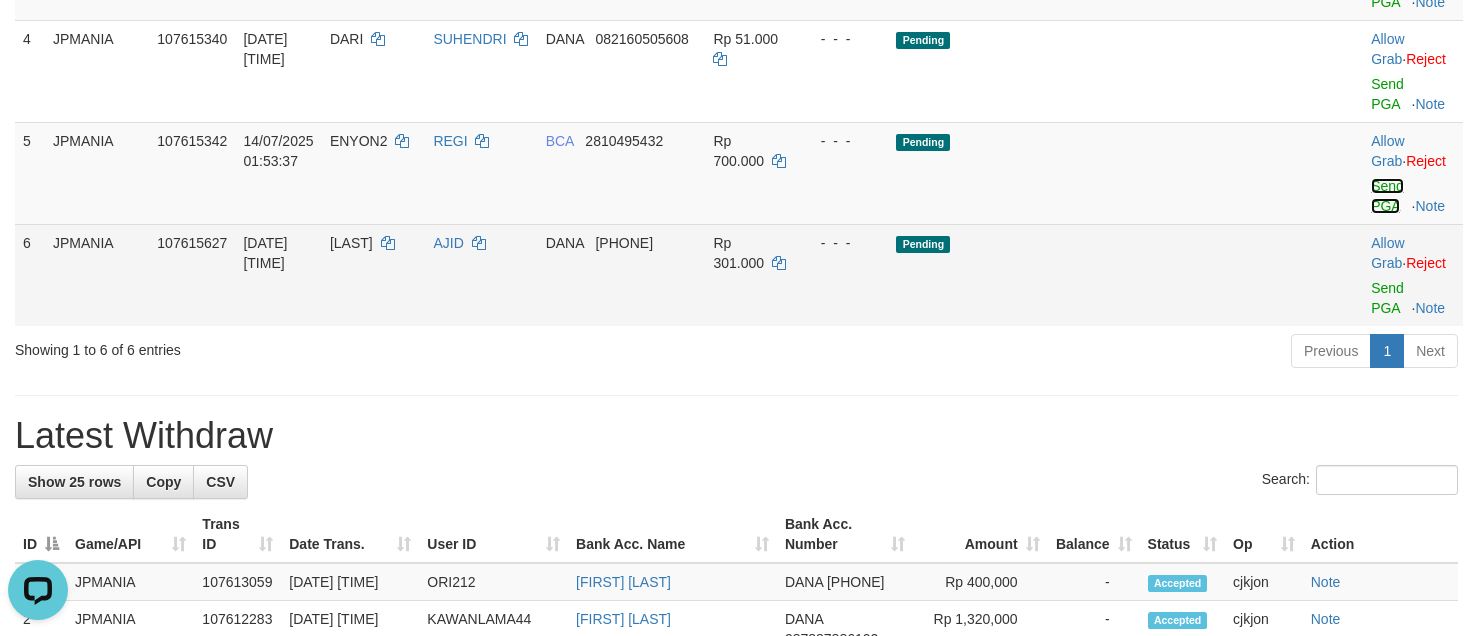 drag, startPoint x: 1362, startPoint y: 234, endPoint x: 907, endPoint y: 346, distance: 468.5819 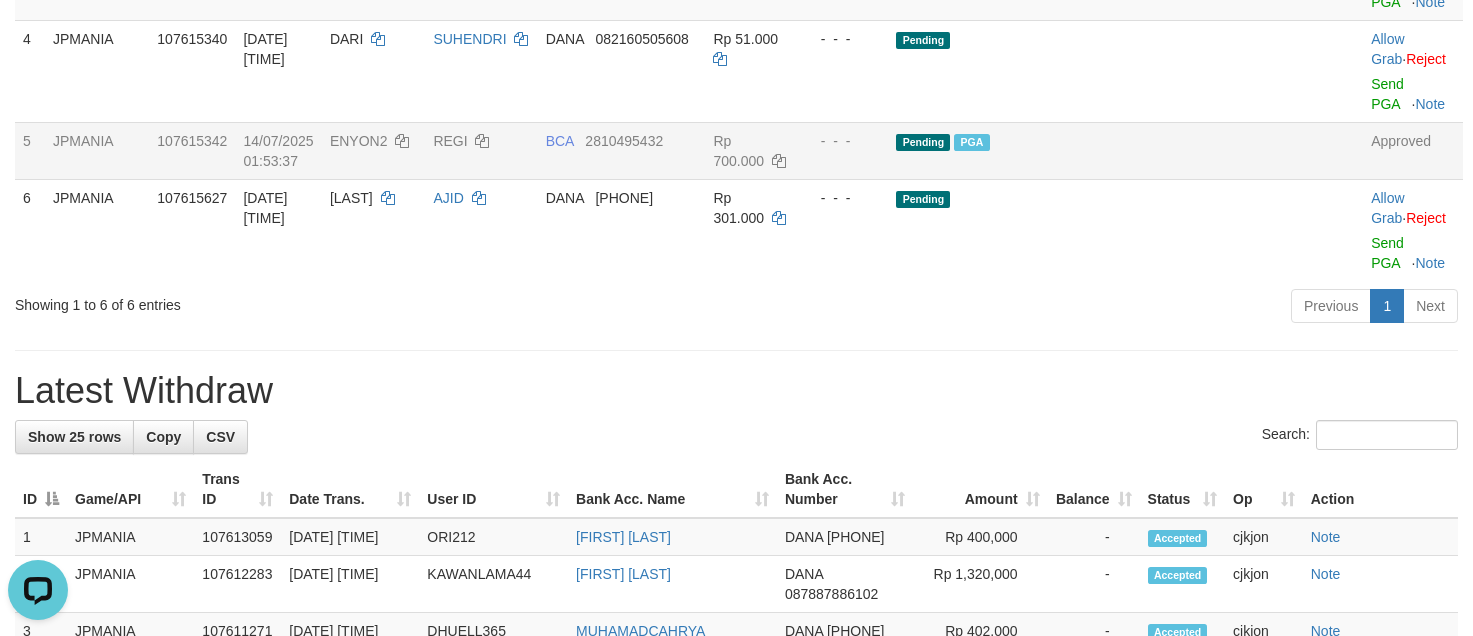 click on "ENYON2" at bounding box center [373, 150] 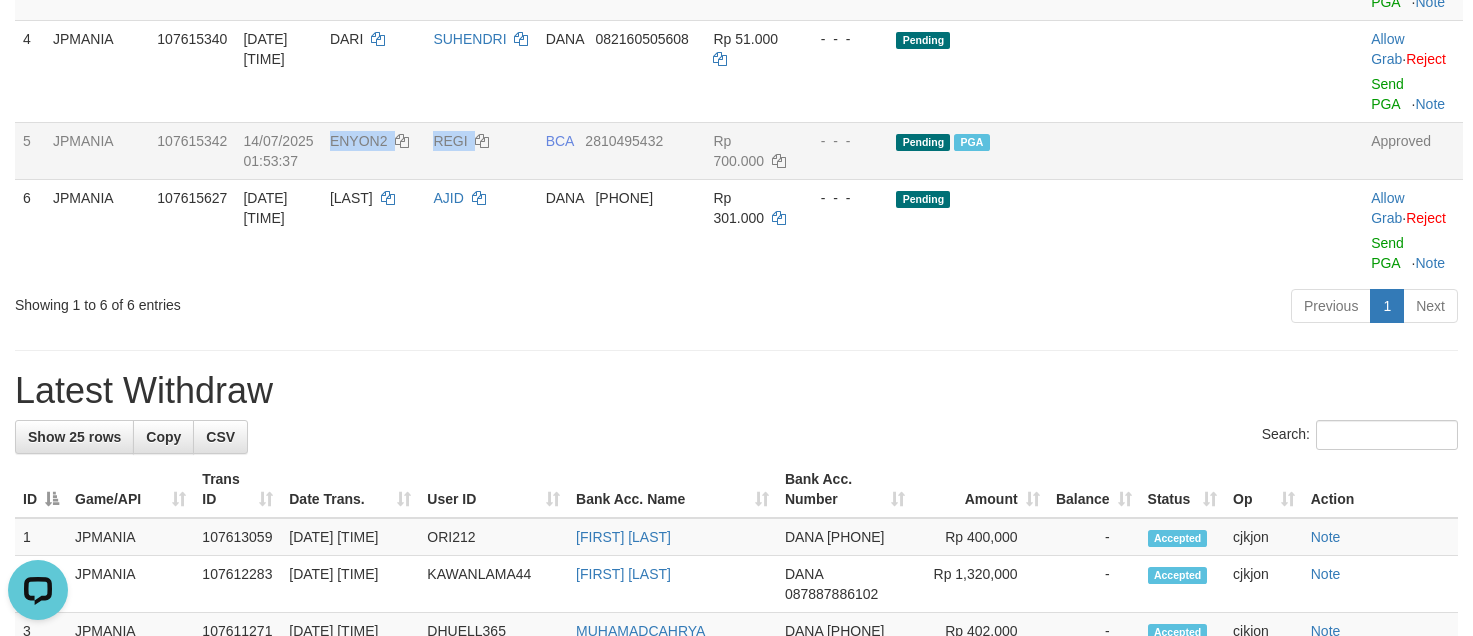 drag, startPoint x: 363, startPoint y: 168, endPoint x: 525, endPoint y: 187, distance: 163.1104 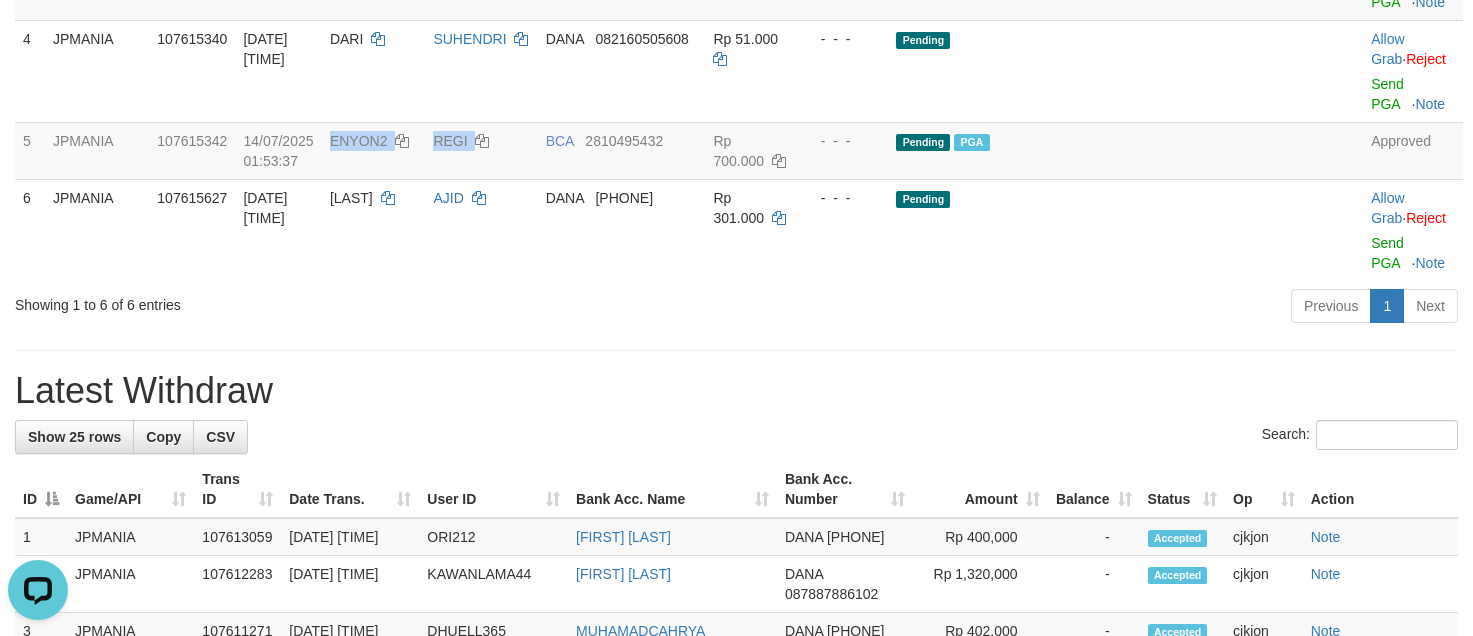 copy on "ENYON2    REGI" 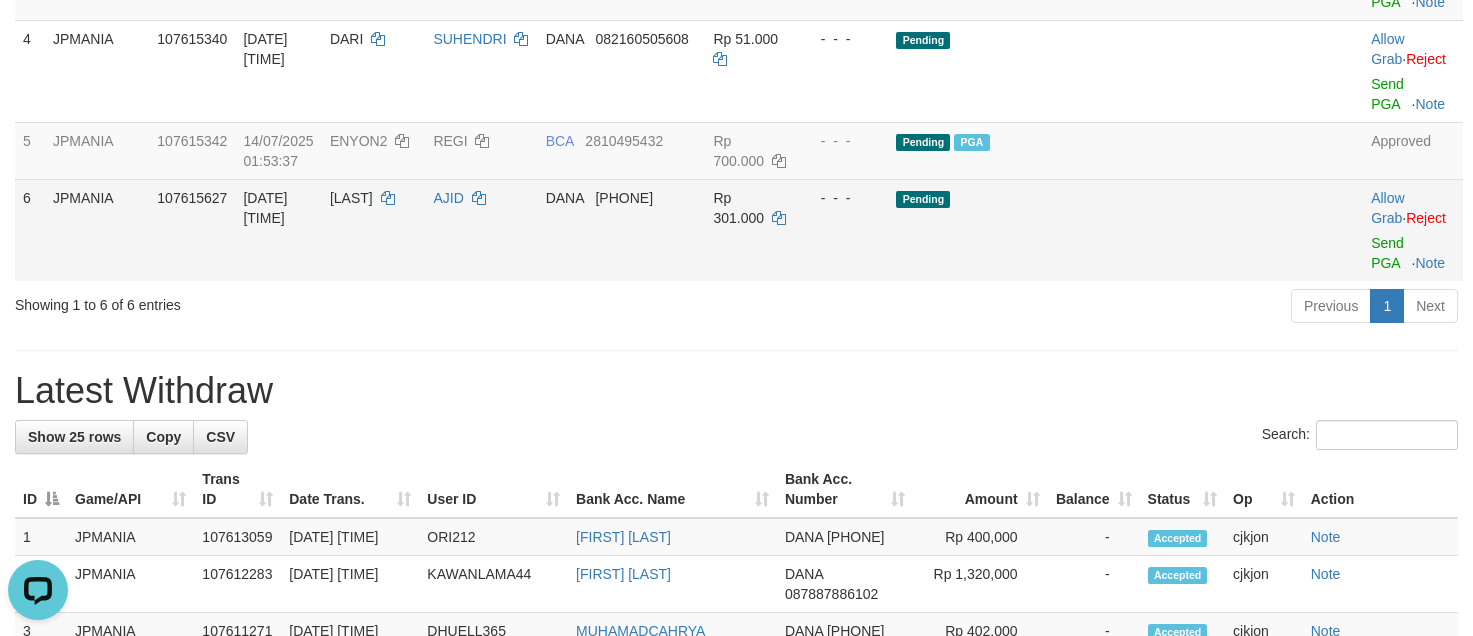 click on "AJID" at bounding box center [481, 230] 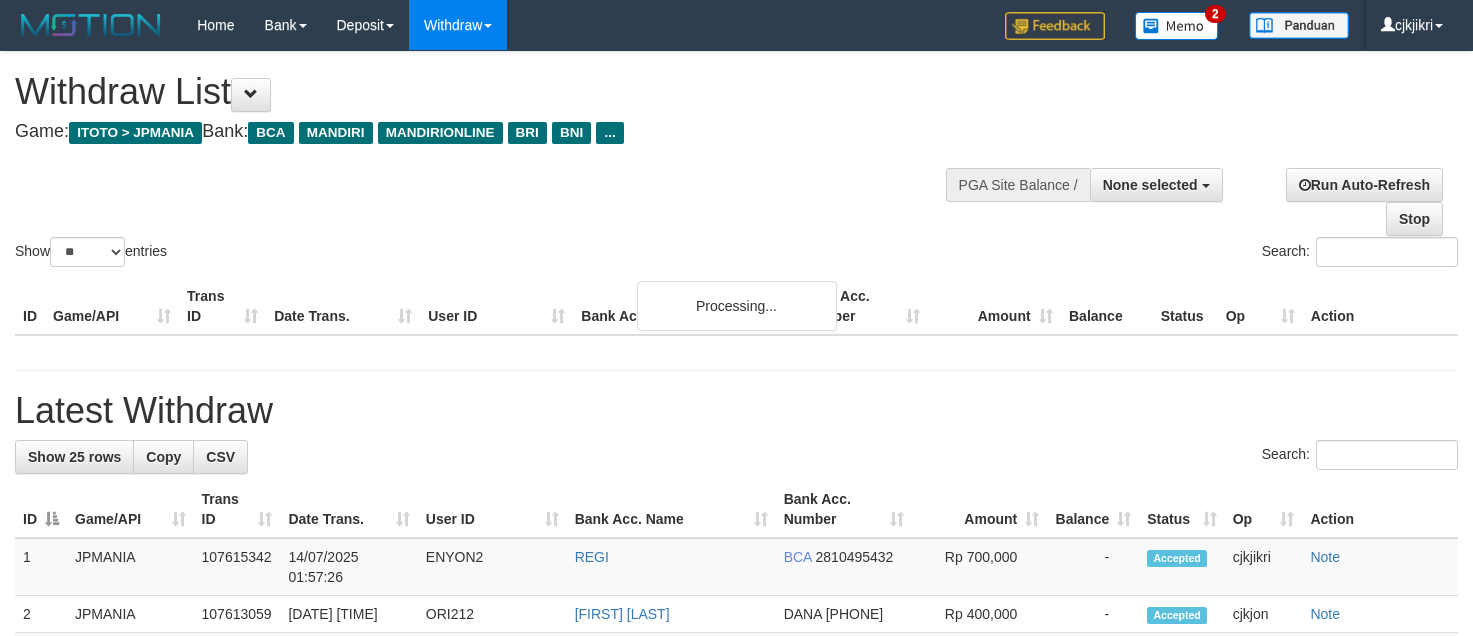 select 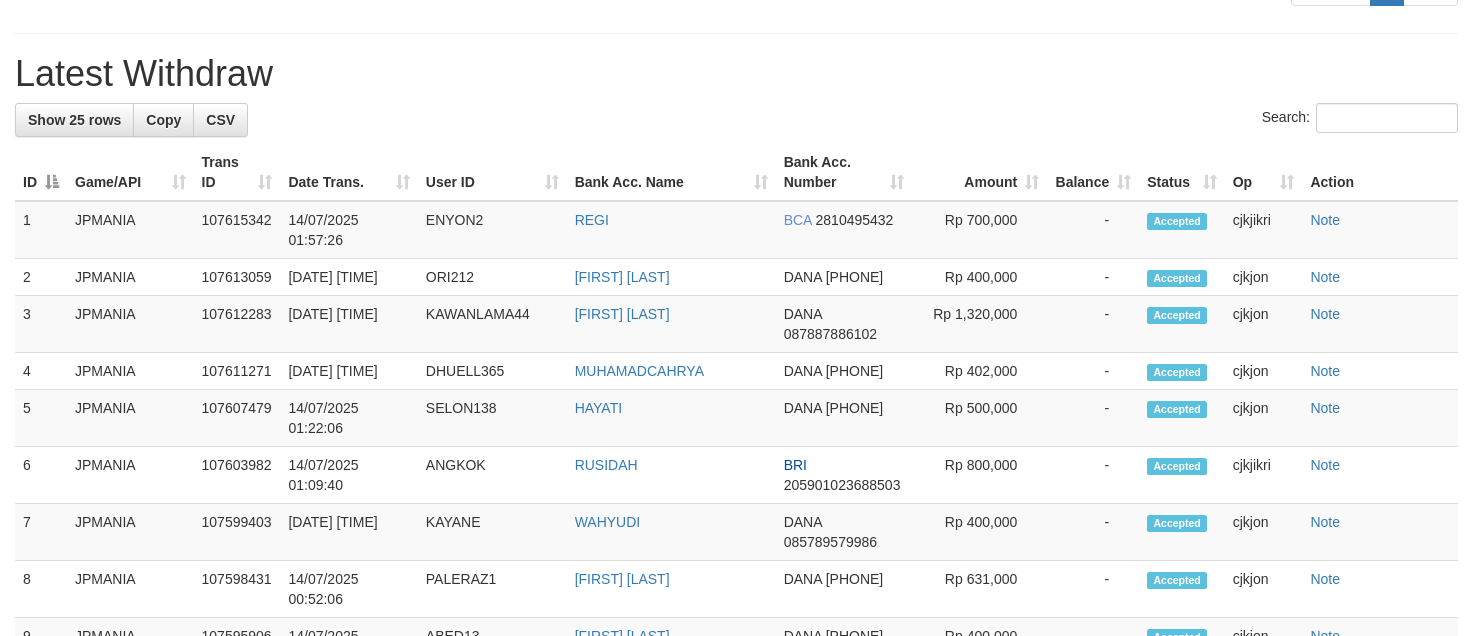 scroll, scrollTop: 571, scrollLeft: 0, axis: vertical 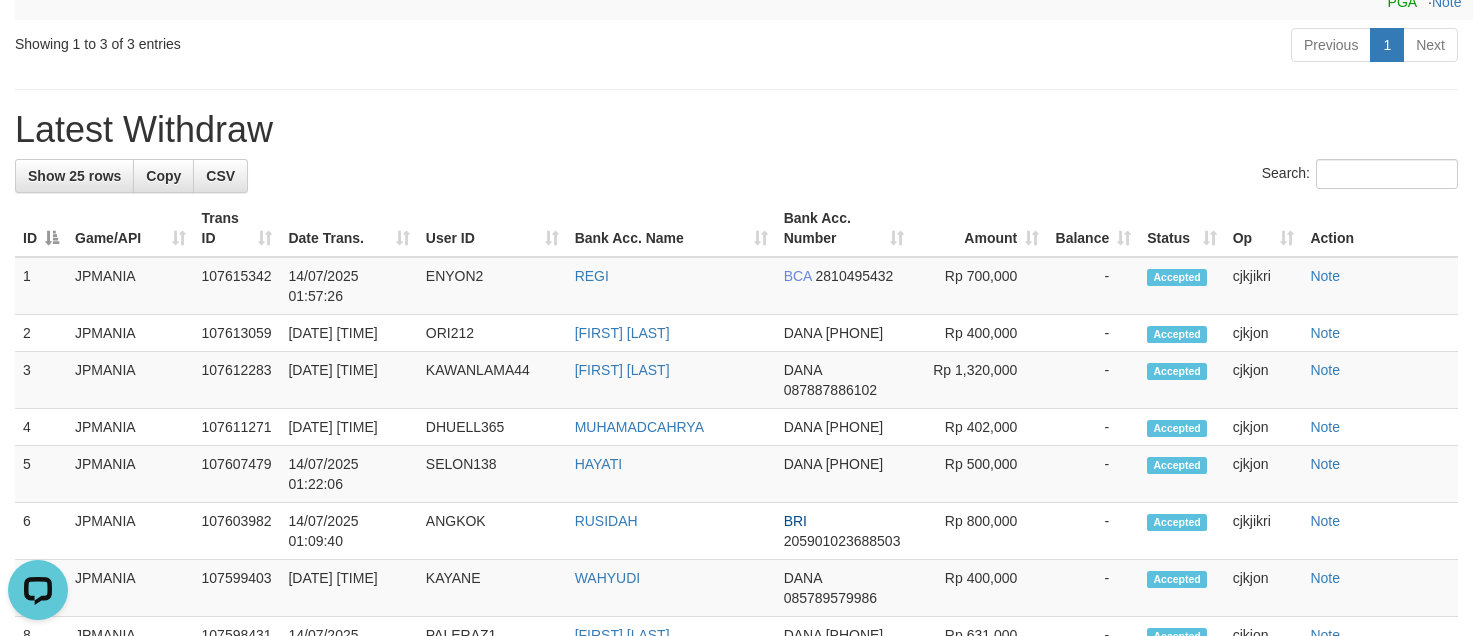 click on "Latest Withdraw" at bounding box center (736, 130) 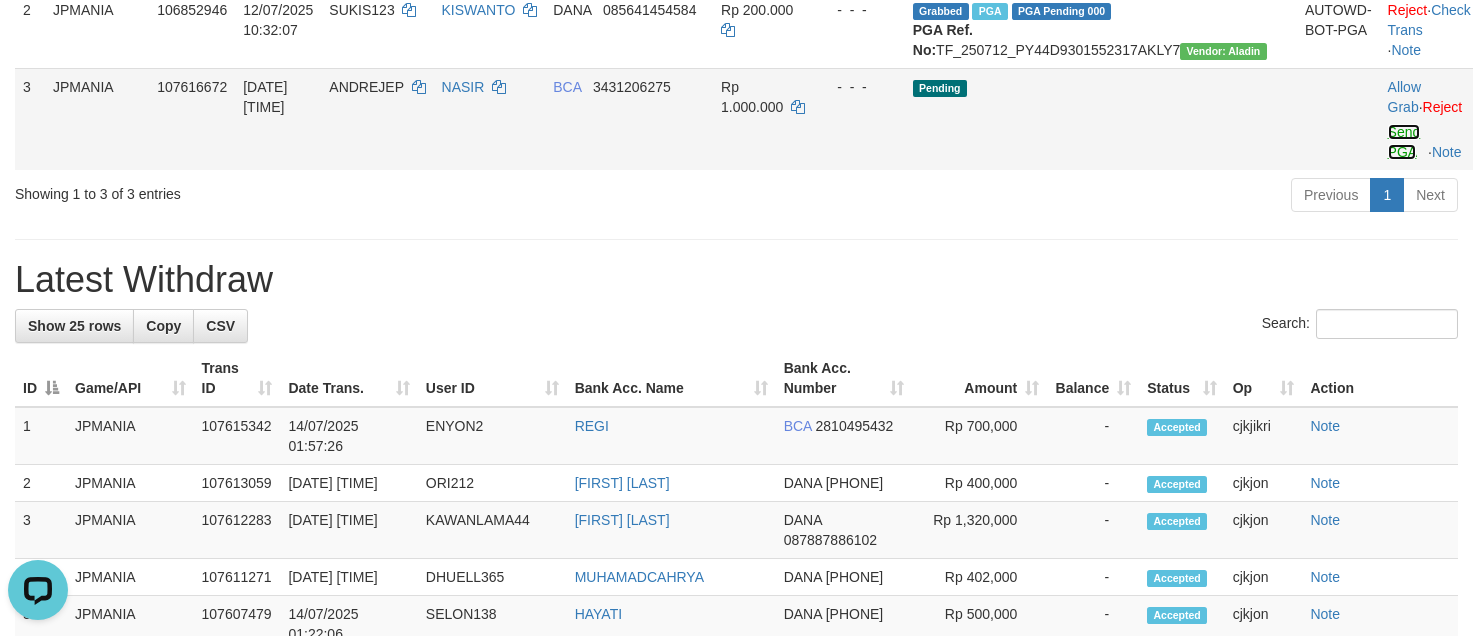 click on "Send PGA" at bounding box center [1404, 142] 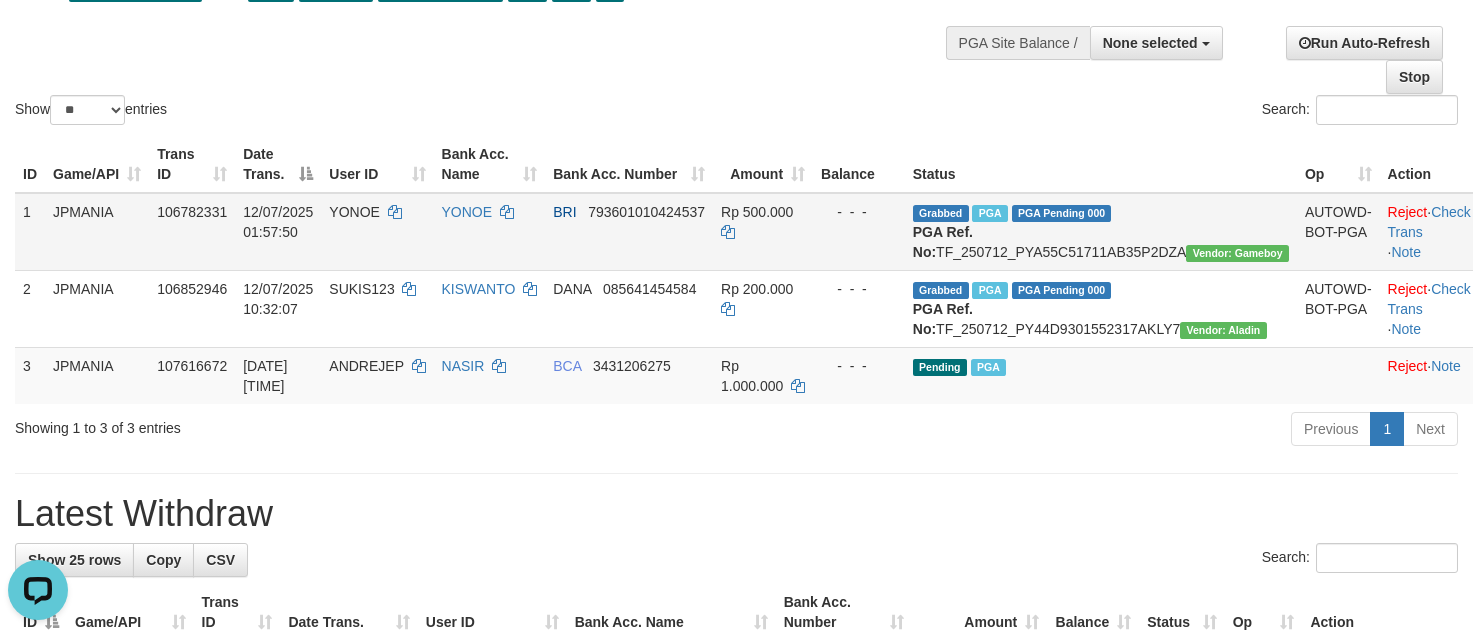 scroll, scrollTop: 121, scrollLeft: 0, axis: vertical 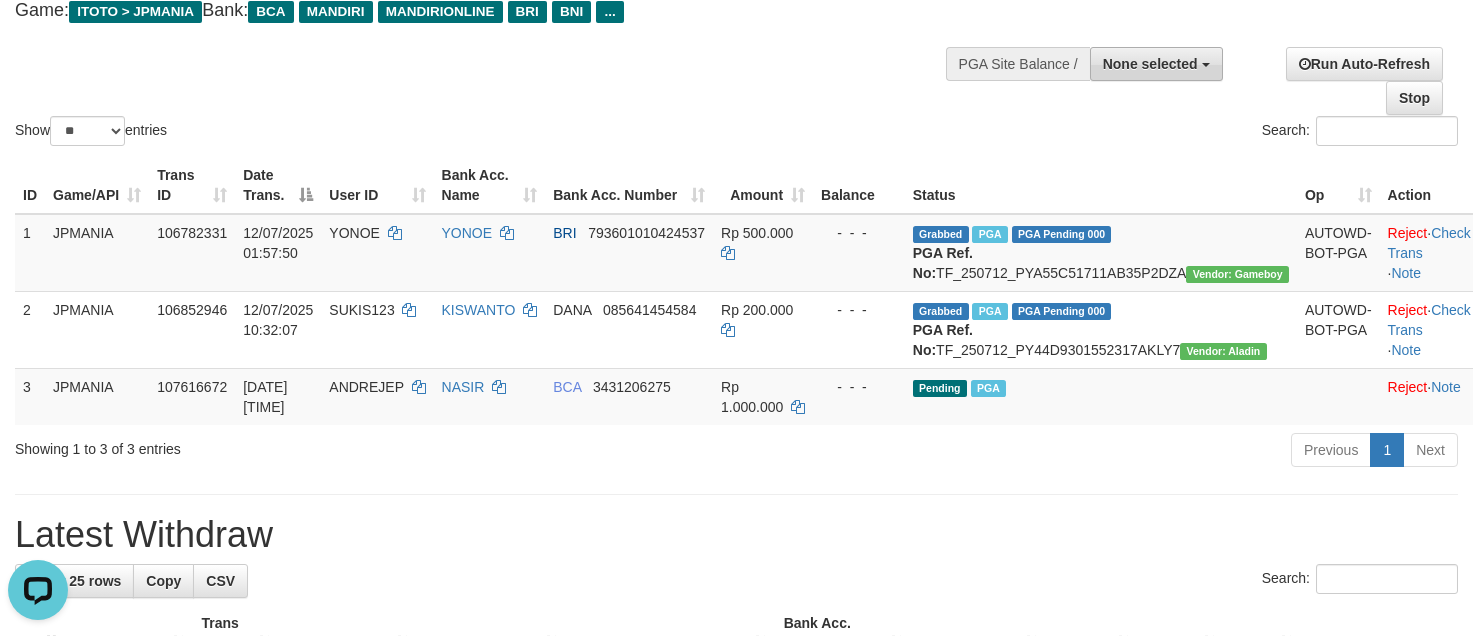 click on "None selected" at bounding box center [1150, 64] 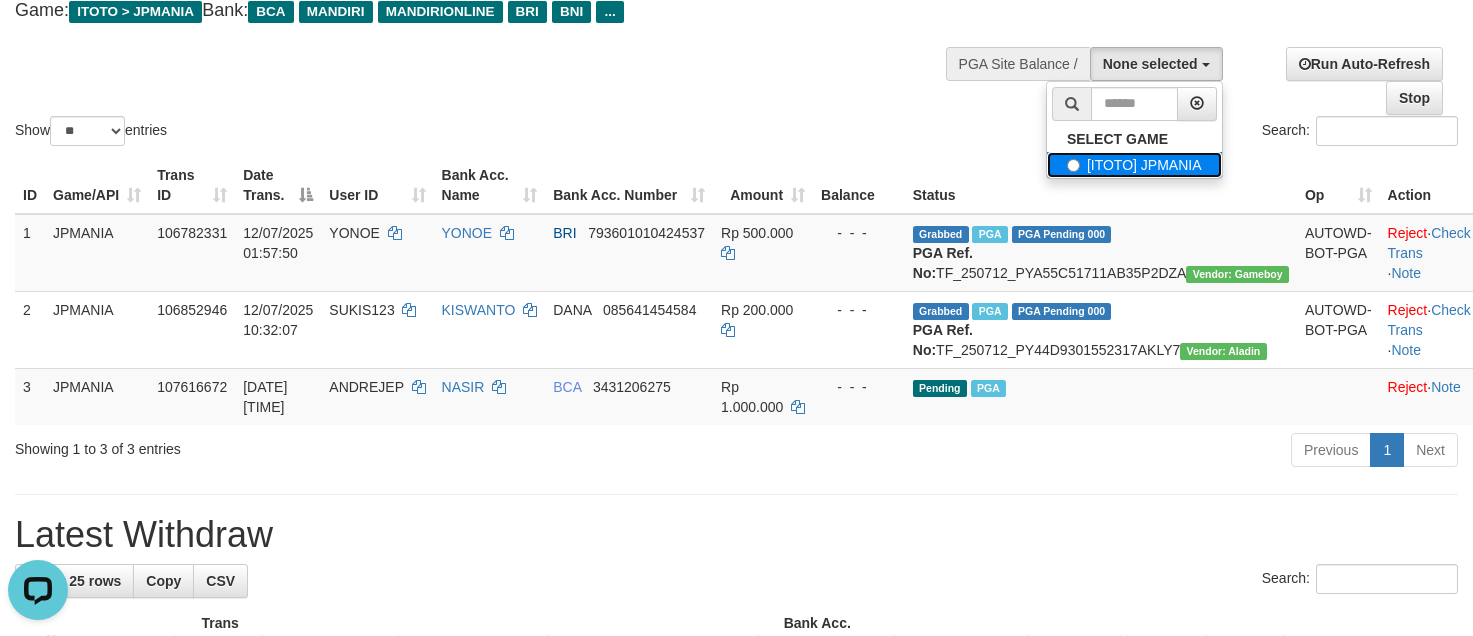 click on "[ITOTO] JPMANIA" at bounding box center (1134, 165) 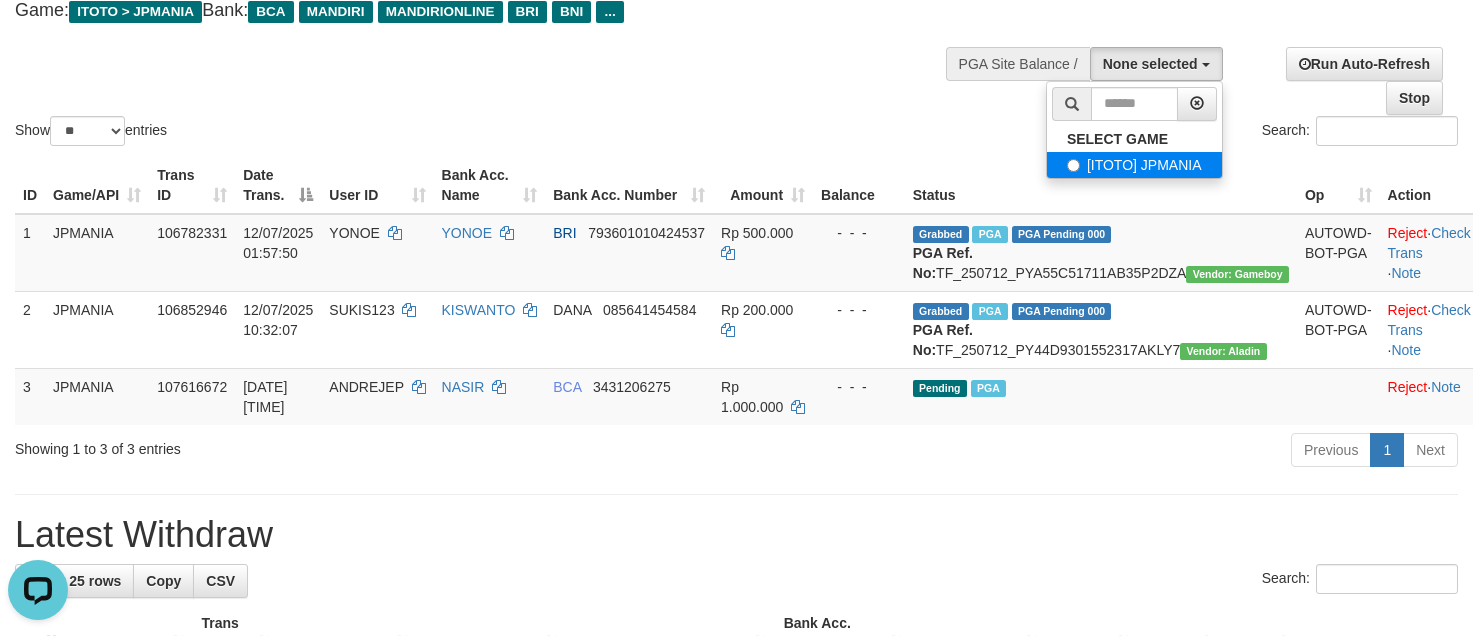 select on "****" 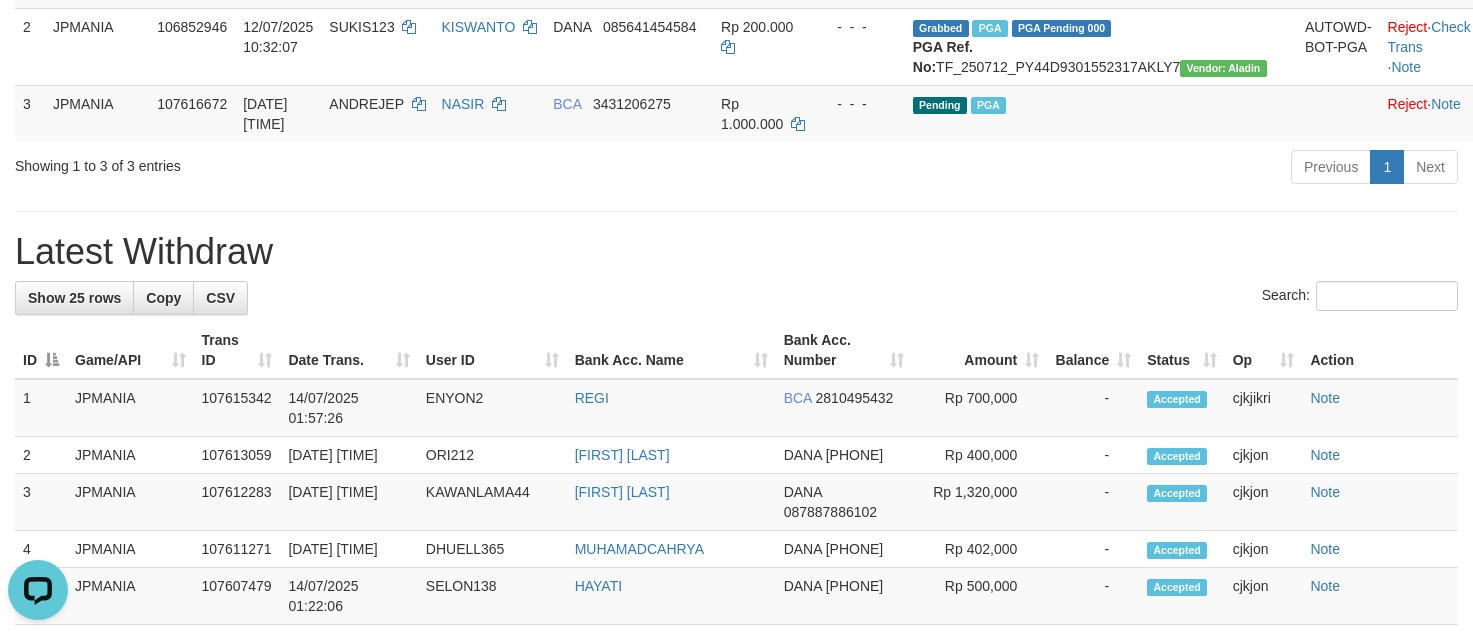 scroll, scrollTop: 721, scrollLeft: 0, axis: vertical 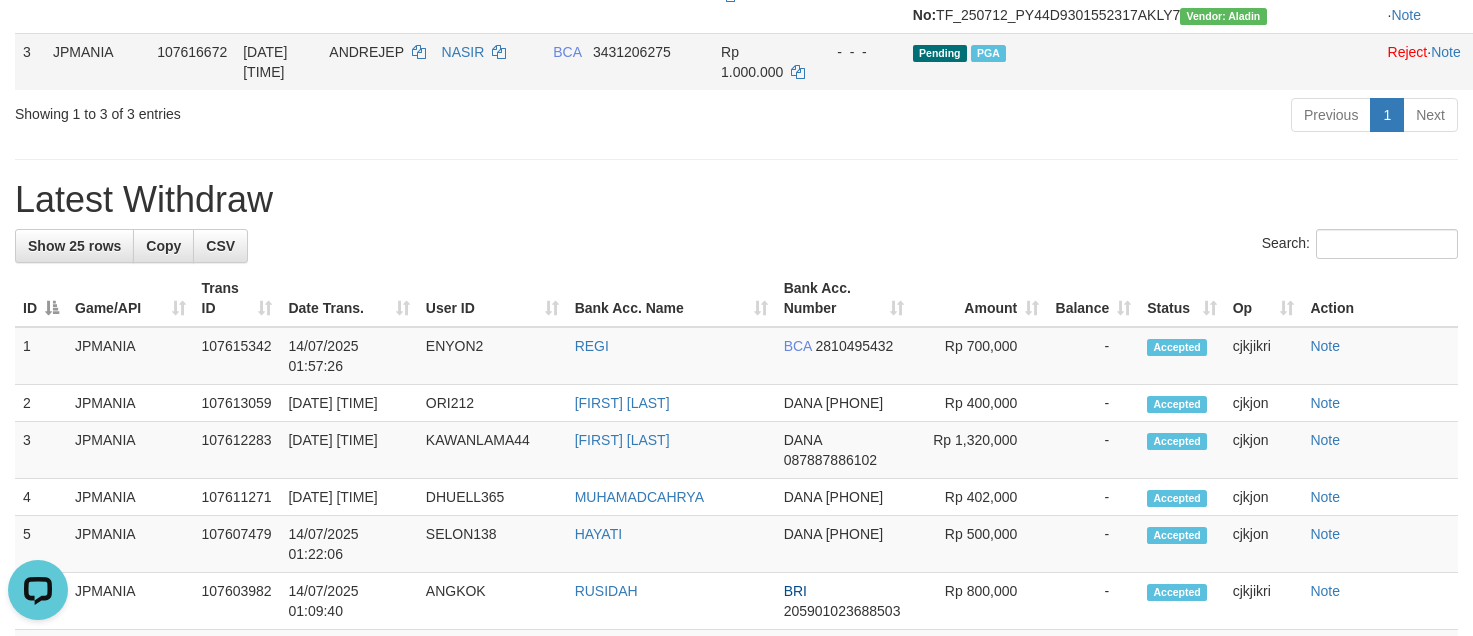 click on "ANDREJEP" at bounding box center [366, 52] 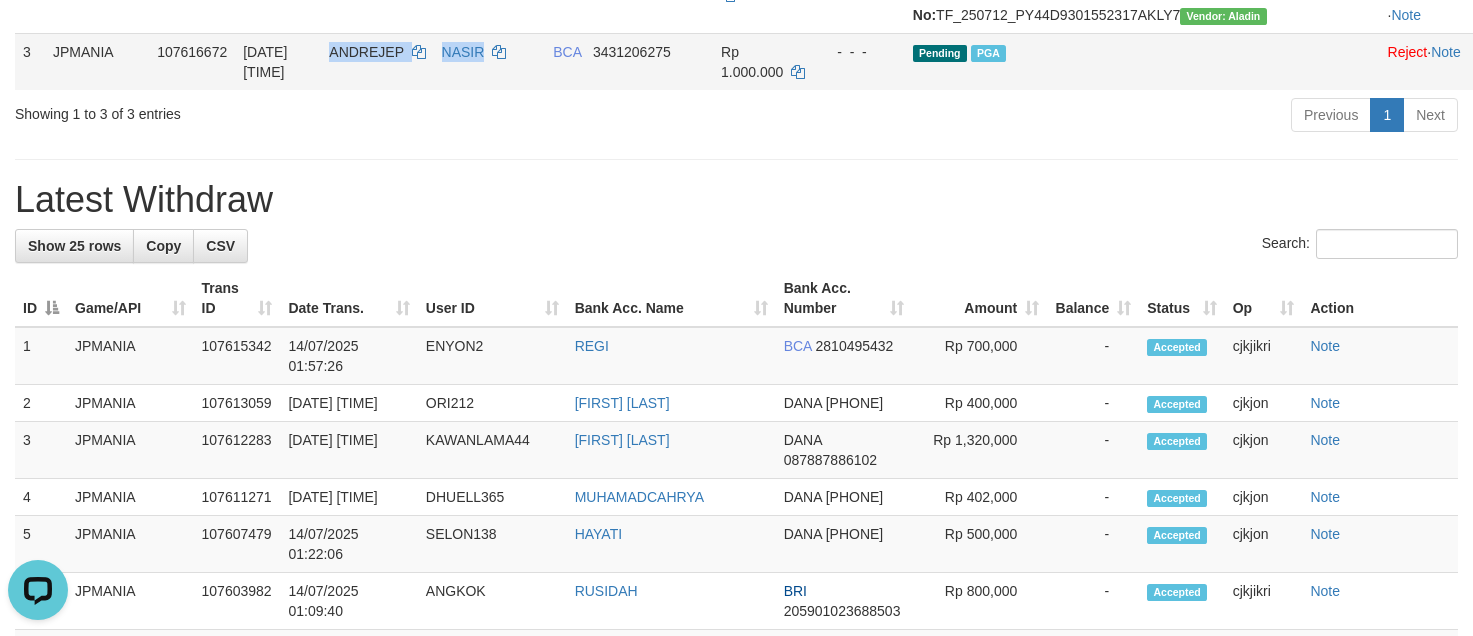 drag, startPoint x: 397, startPoint y: 112, endPoint x: 681, endPoint y: 123, distance: 284.21295 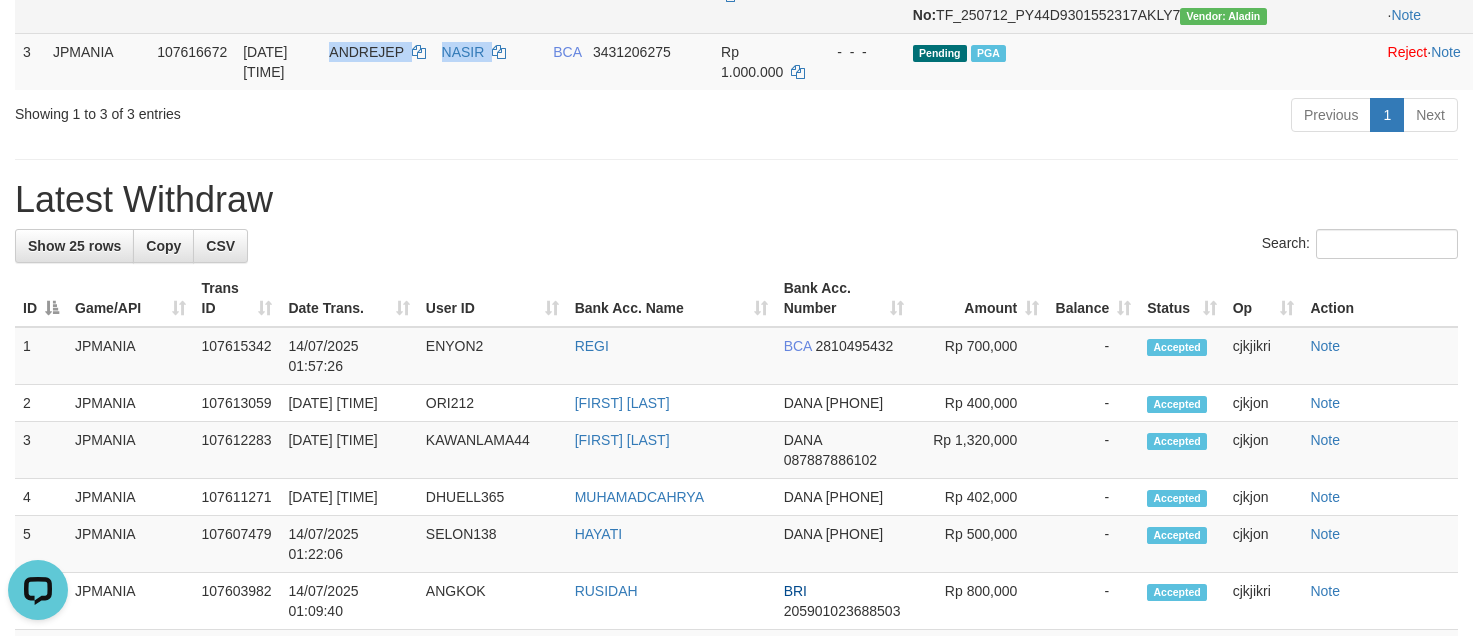 copy on "ANDREJEP    NASIR" 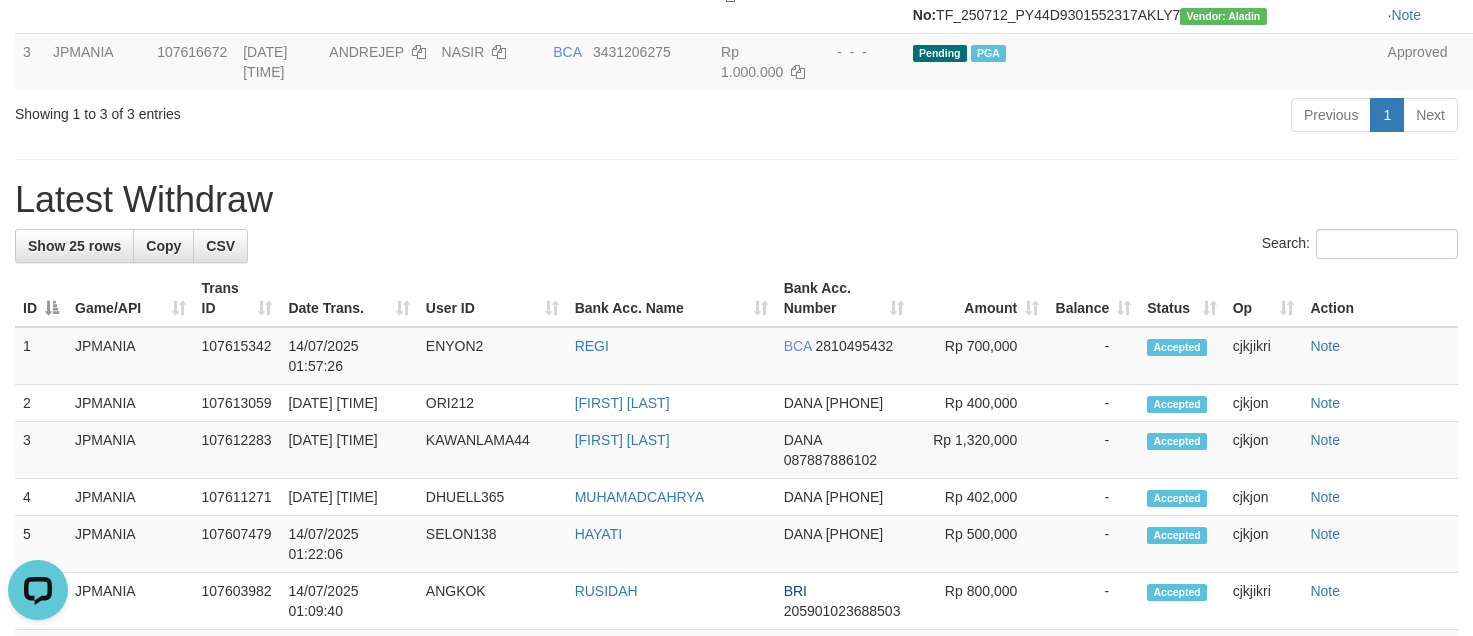 click on "Previous 1 Next" at bounding box center [1043, 117] 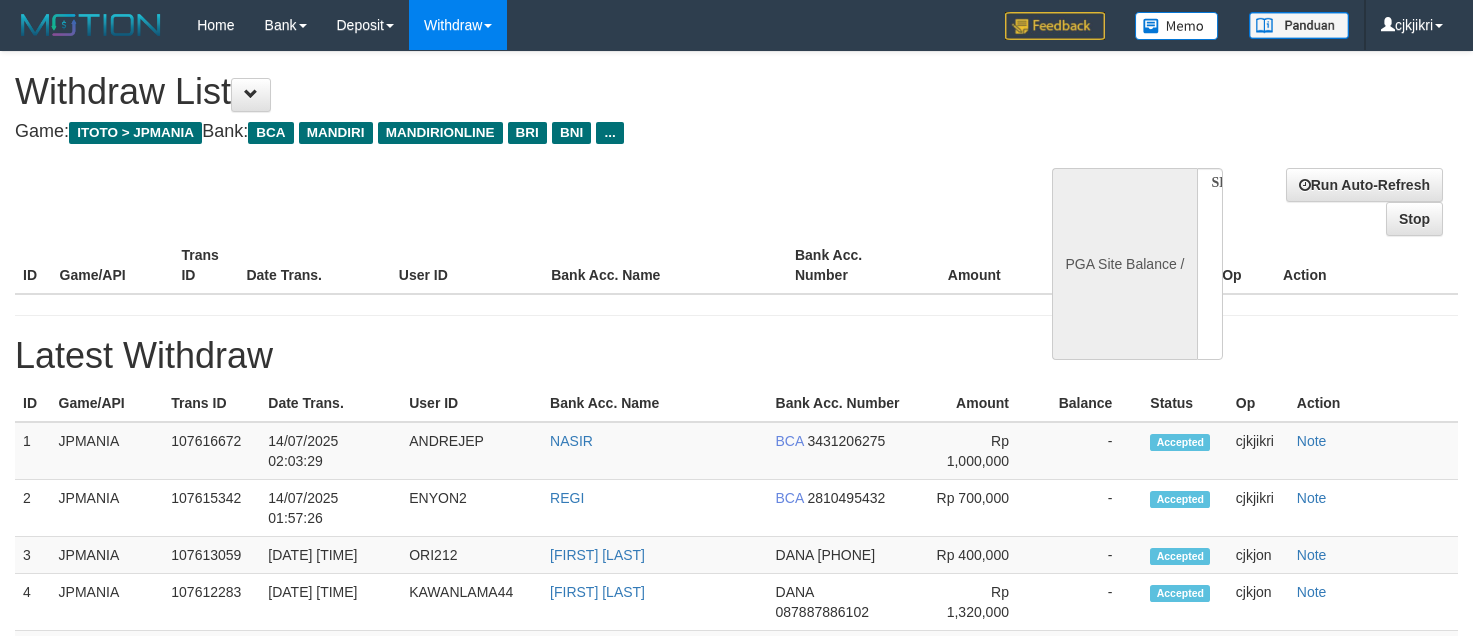 select 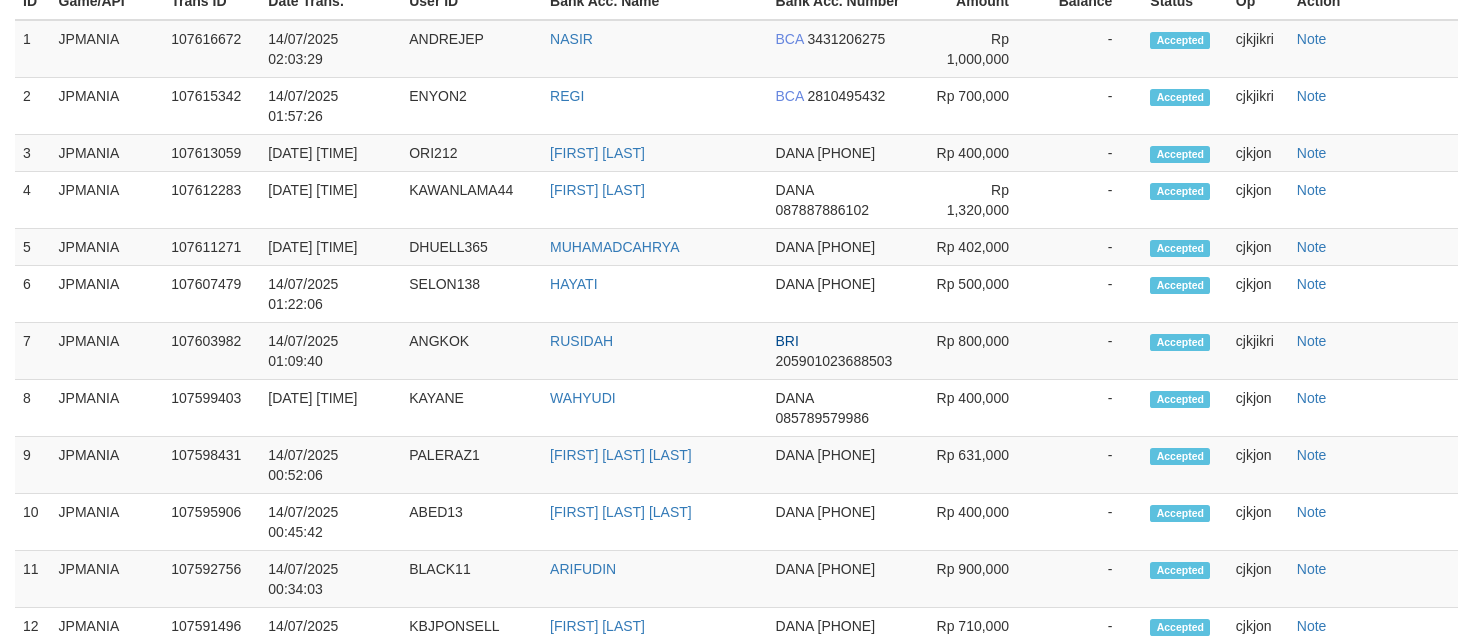 scroll, scrollTop: 0, scrollLeft: 0, axis: both 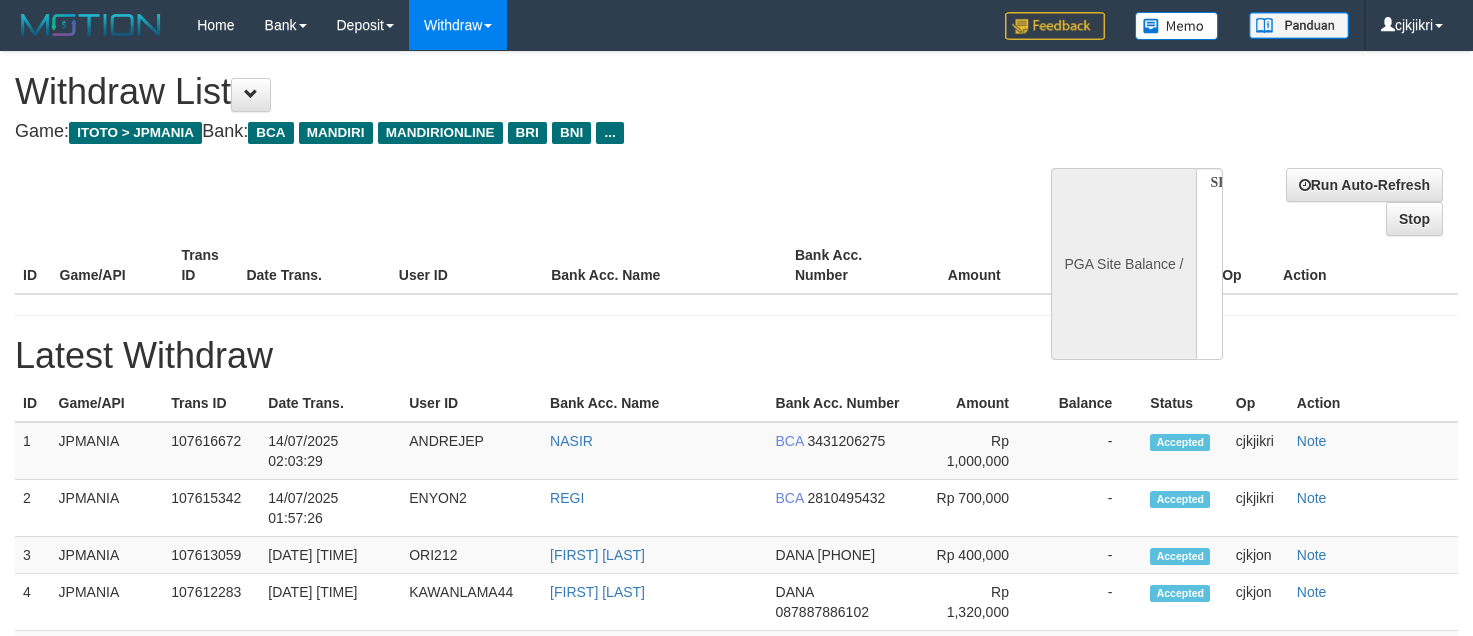 select on "**" 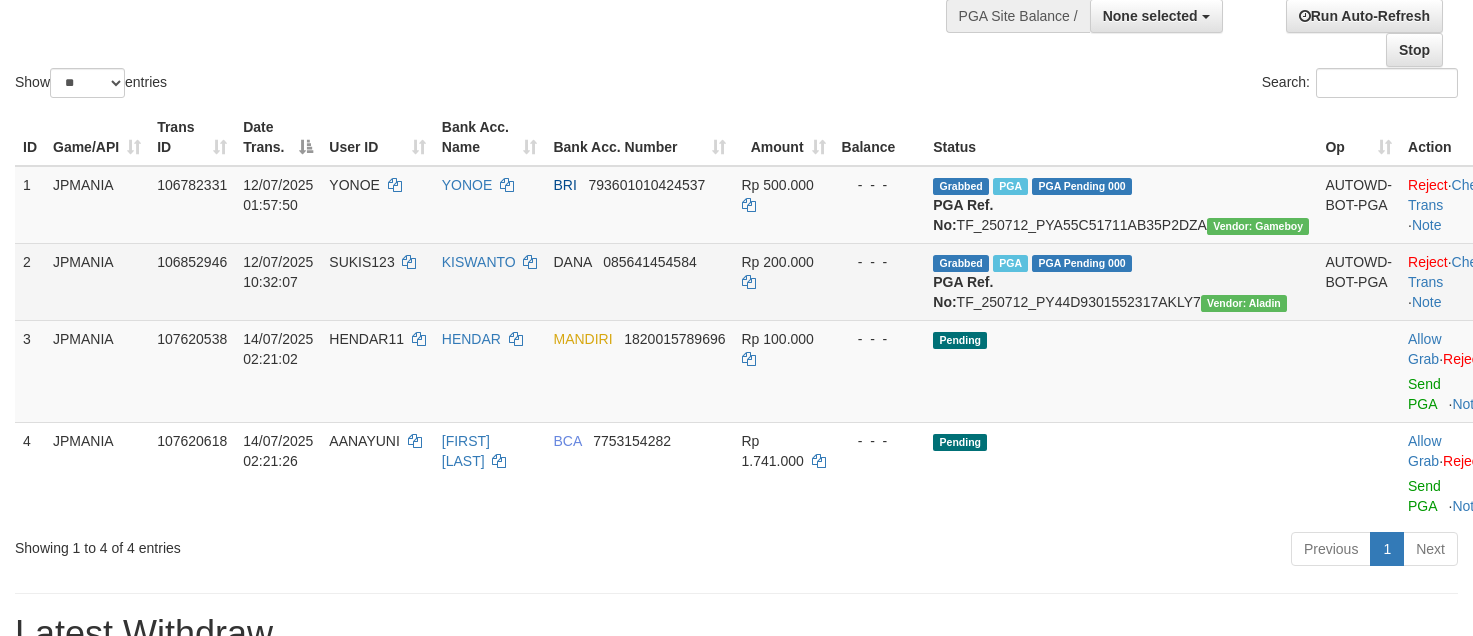 scroll, scrollTop: 300, scrollLeft: 0, axis: vertical 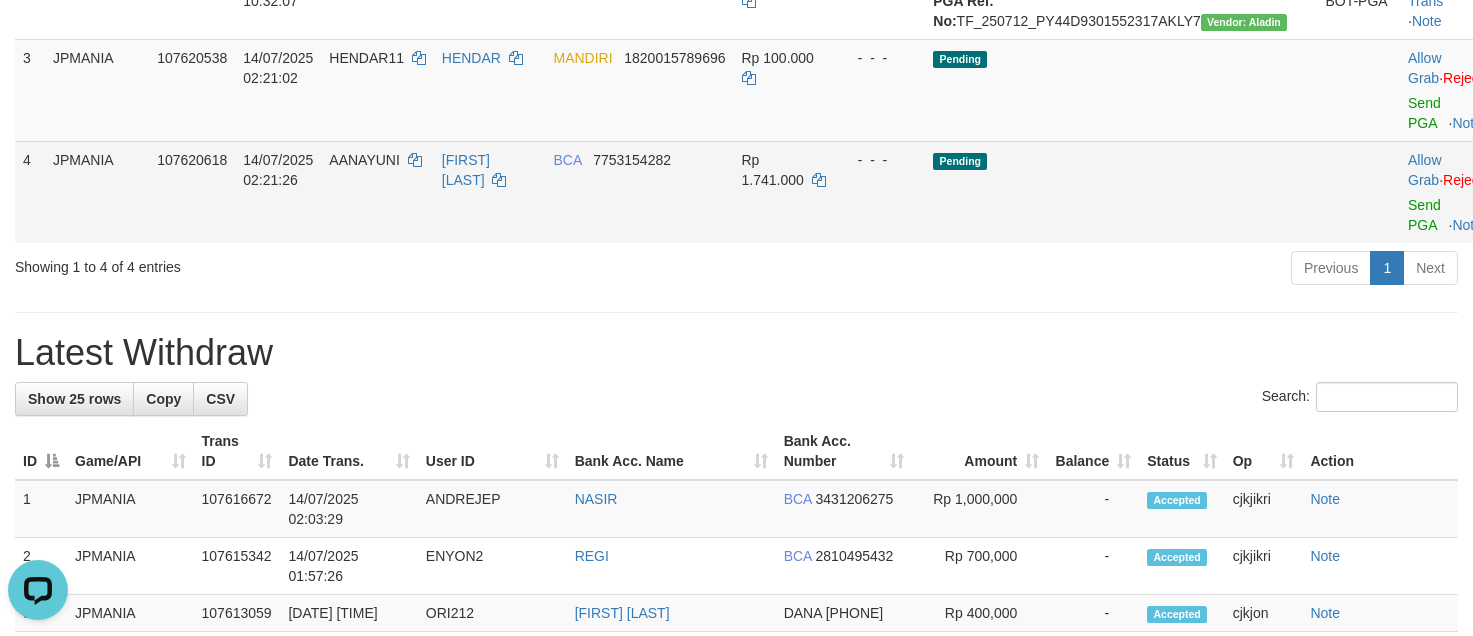 click on "Allow Grab   ·    Reject Send PGA     ·    Note" at bounding box center [1449, 192] 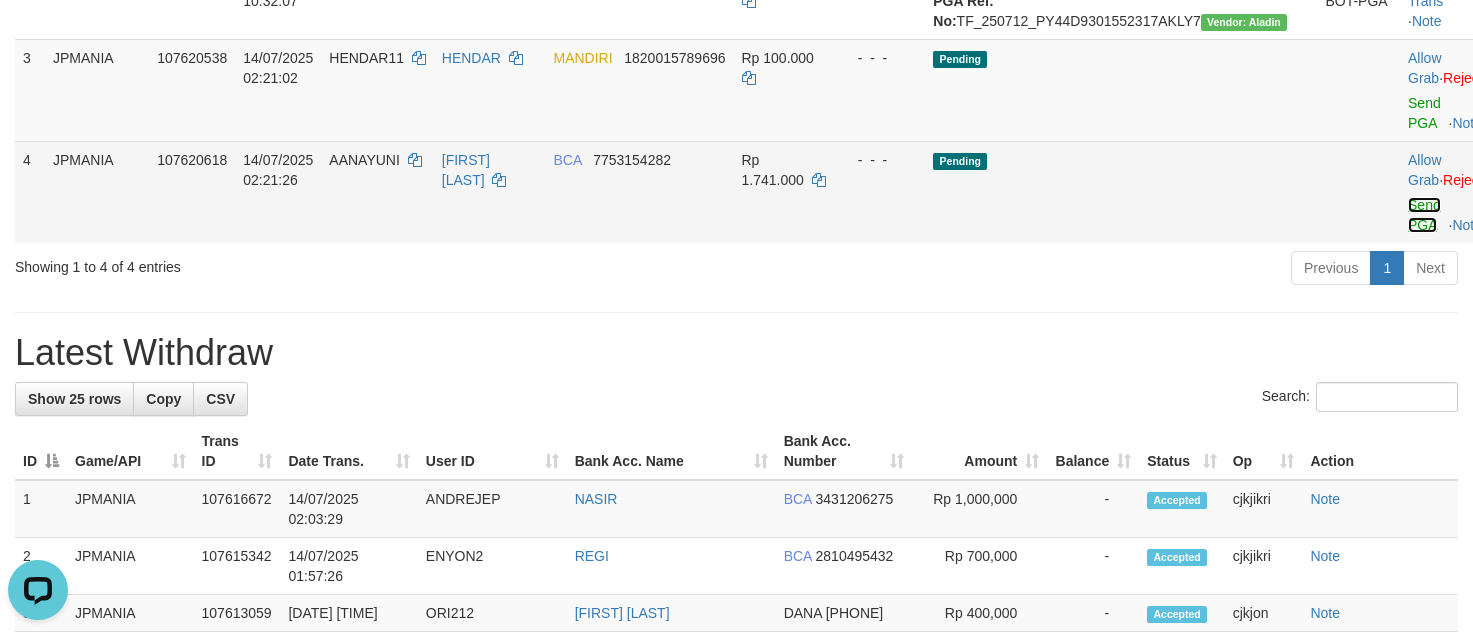 click on "Send PGA" at bounding box center [1424, 215] 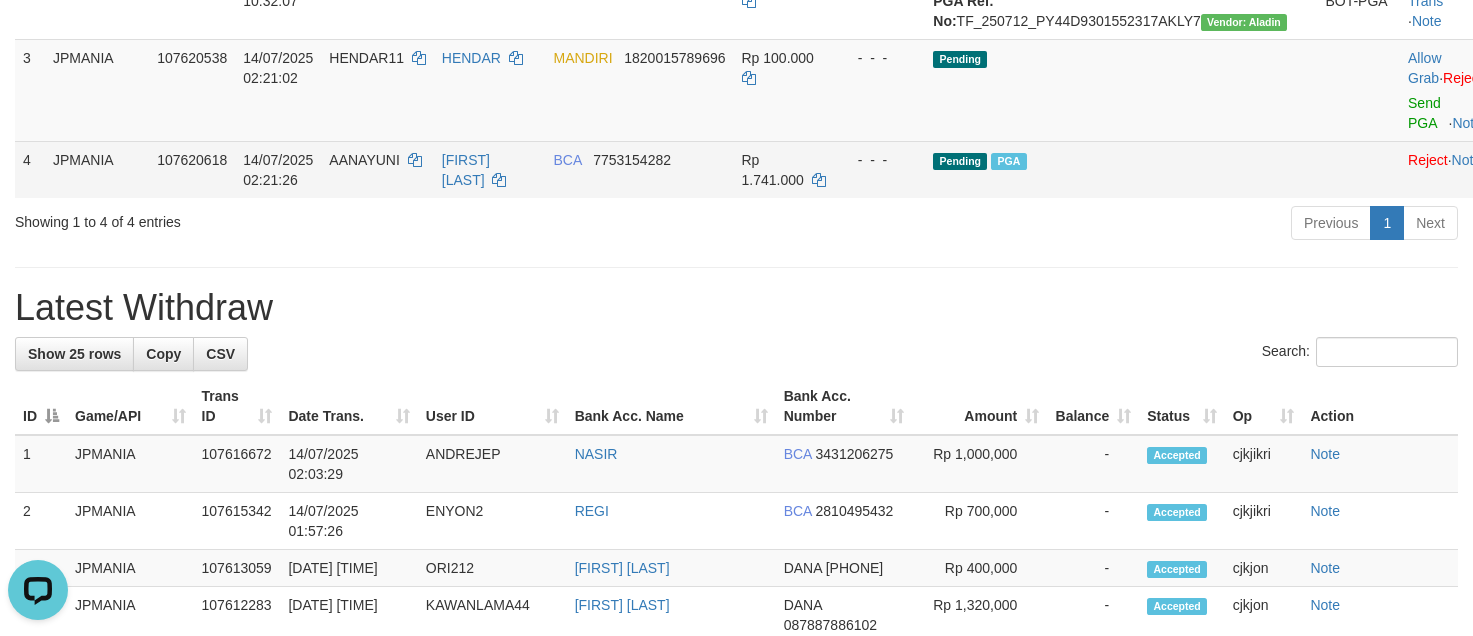 click on "AANAYUNI" at bounding box center [377, 169] 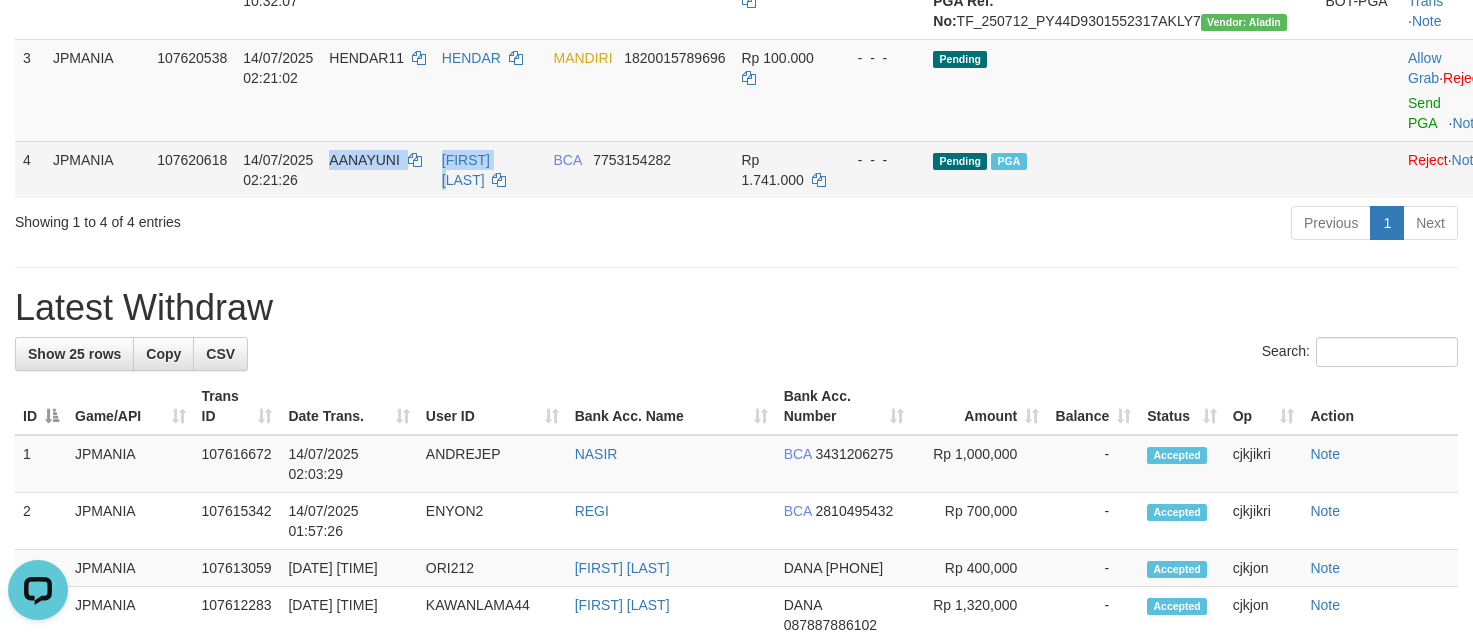 drag, startPoint x: 388, startPoint y: 214, endPoint x: 807, endPoint y: 201, distance: 419.20163 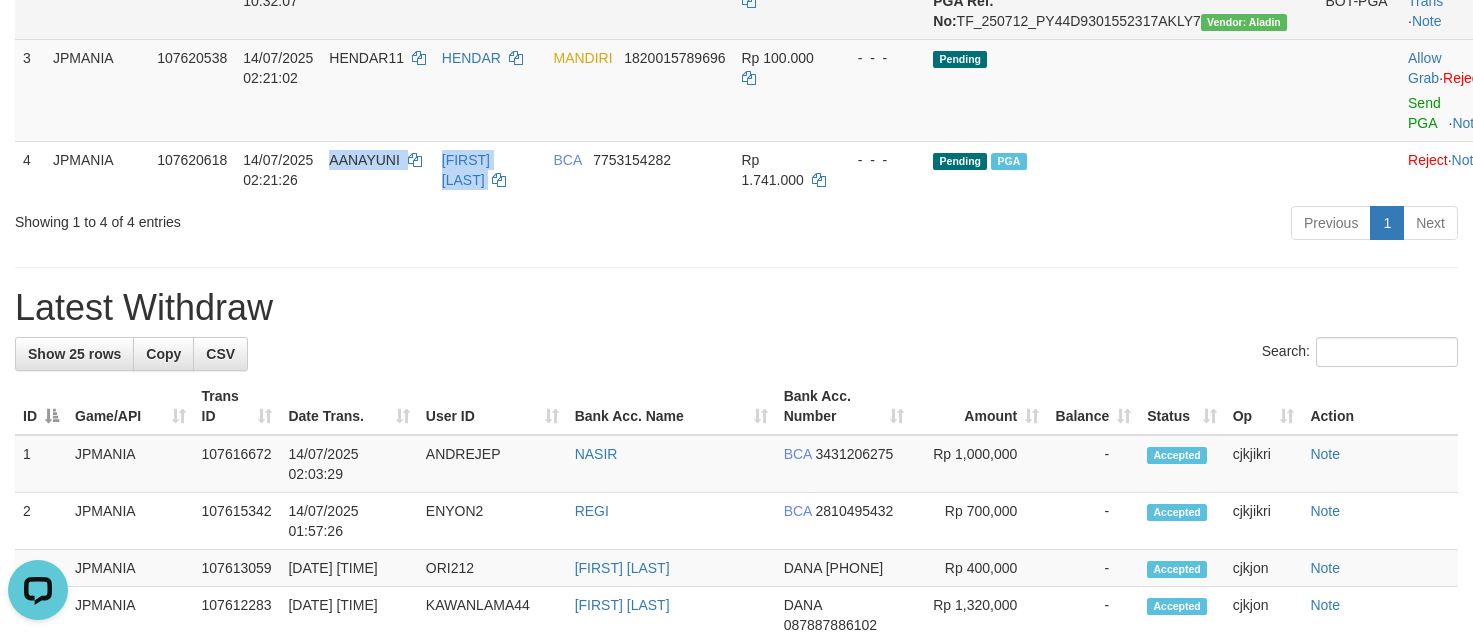 copy on "AANAYUNI    AAN AYUNI" 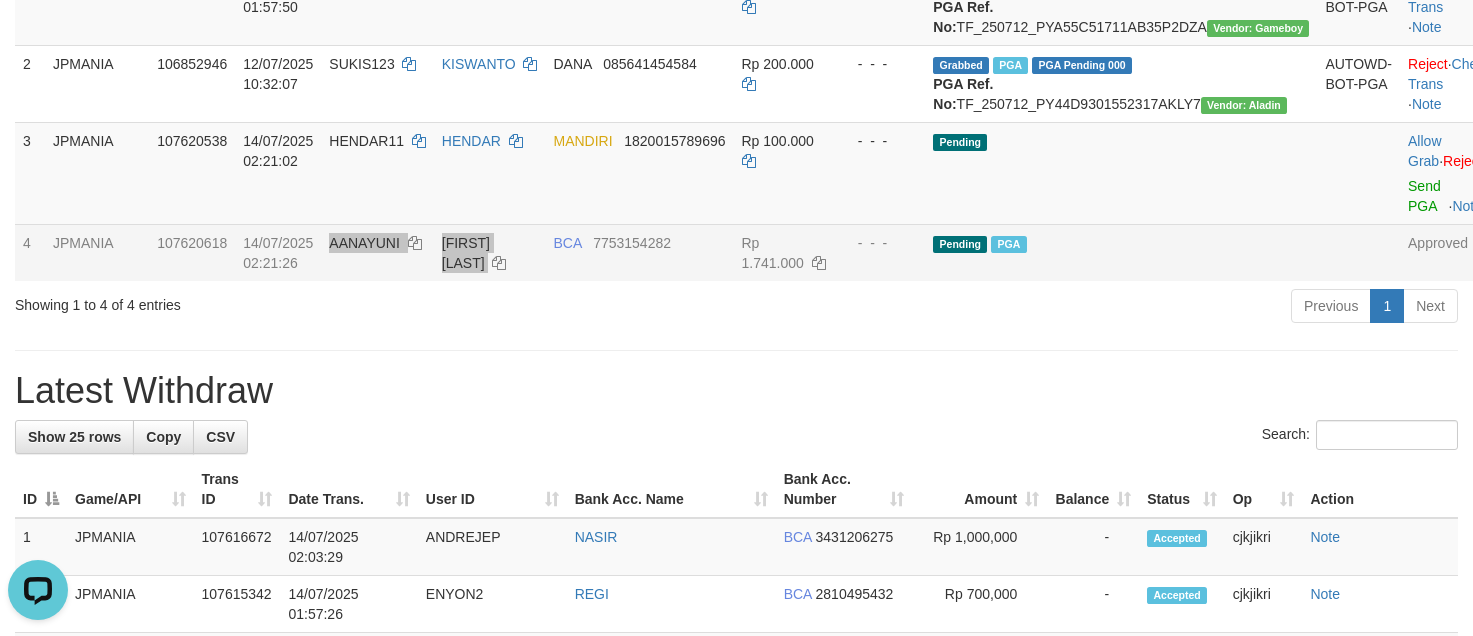 scroll, scrollTop: 300, scrollLeft: 0, axis: vertical 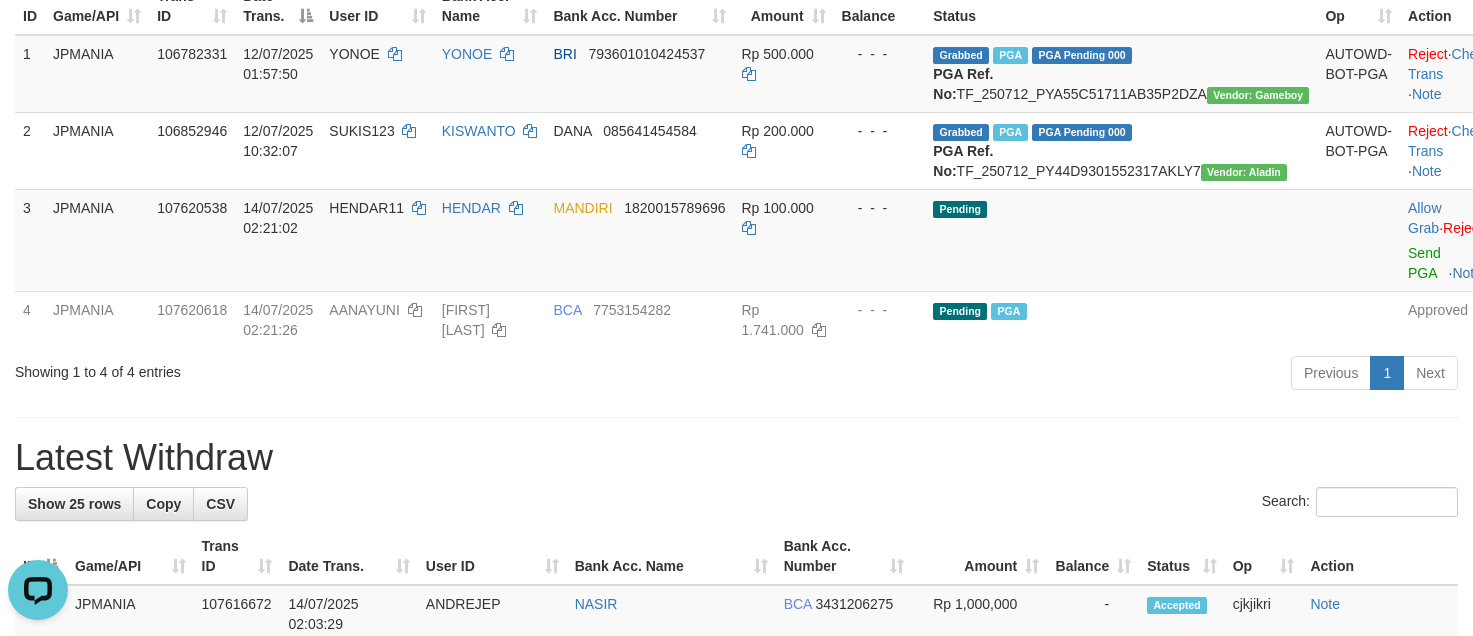 drag, startPoint x: 699, startPoint y: 409, endPoint x: 682, endPoint y: 399, distance: 19.723083 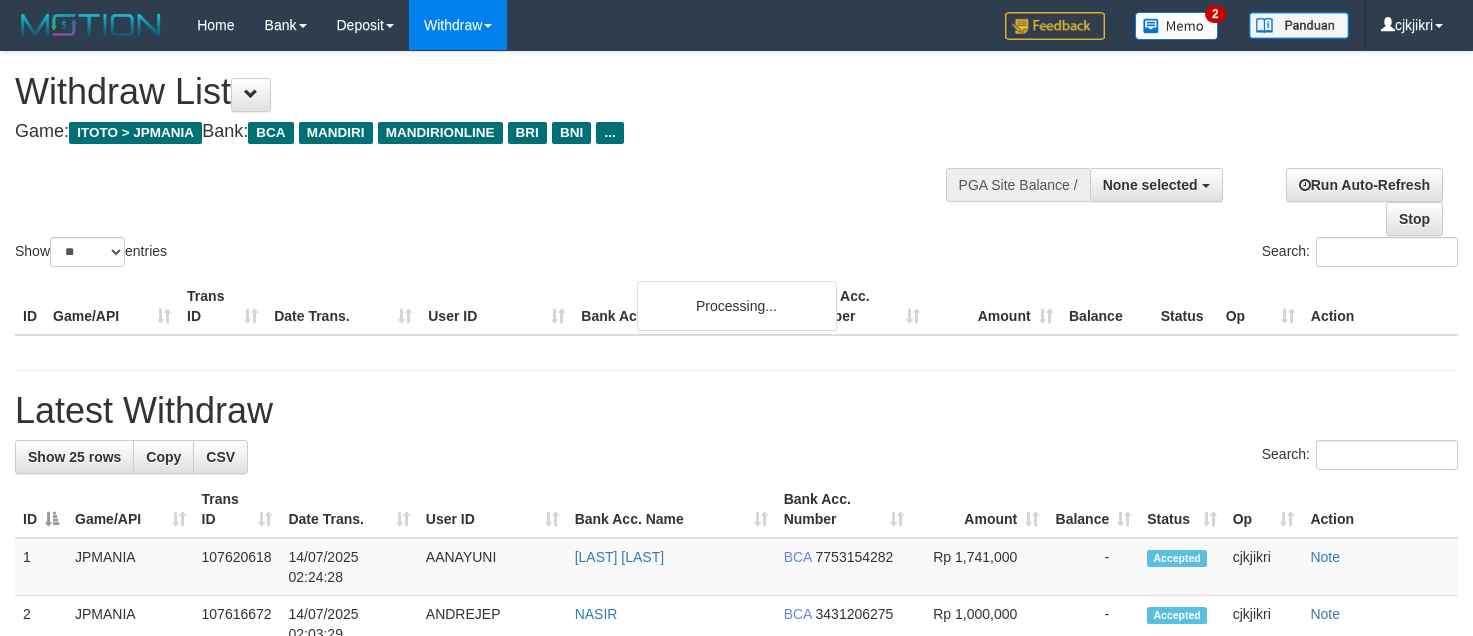 select 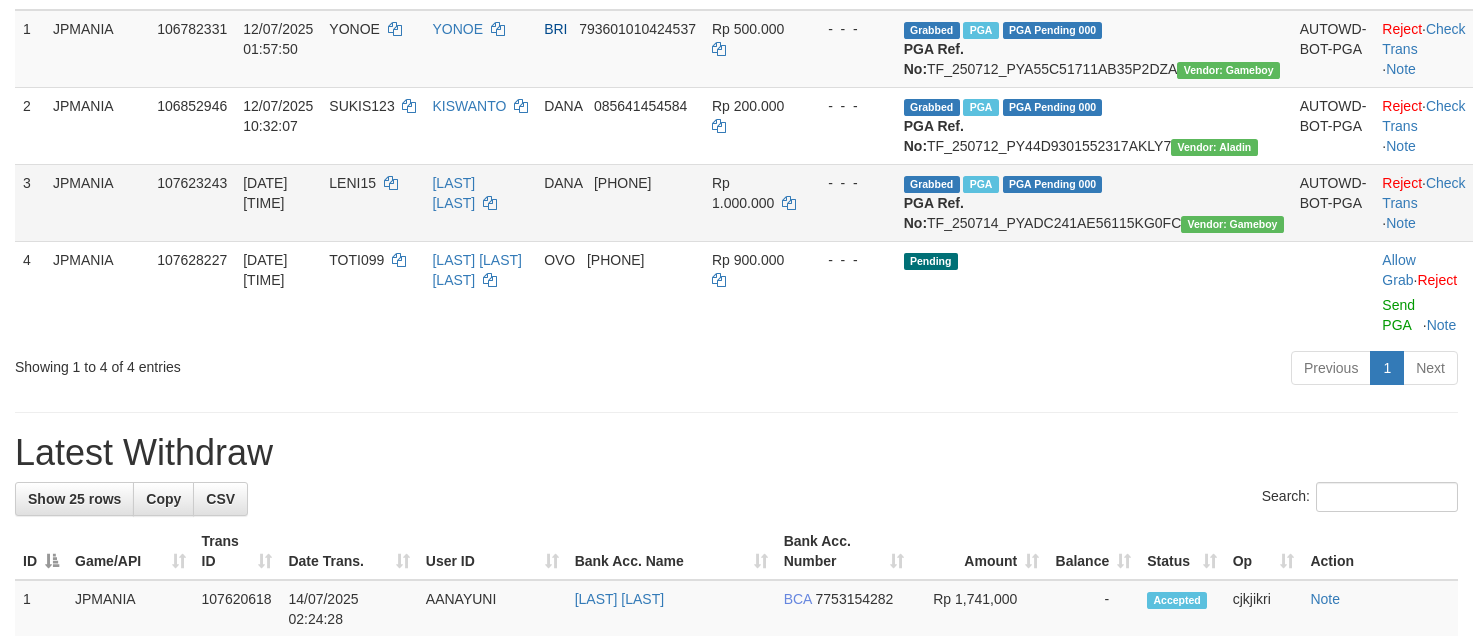scroll, scrollTop: 379, scrollLeft: 0, axis: vertical 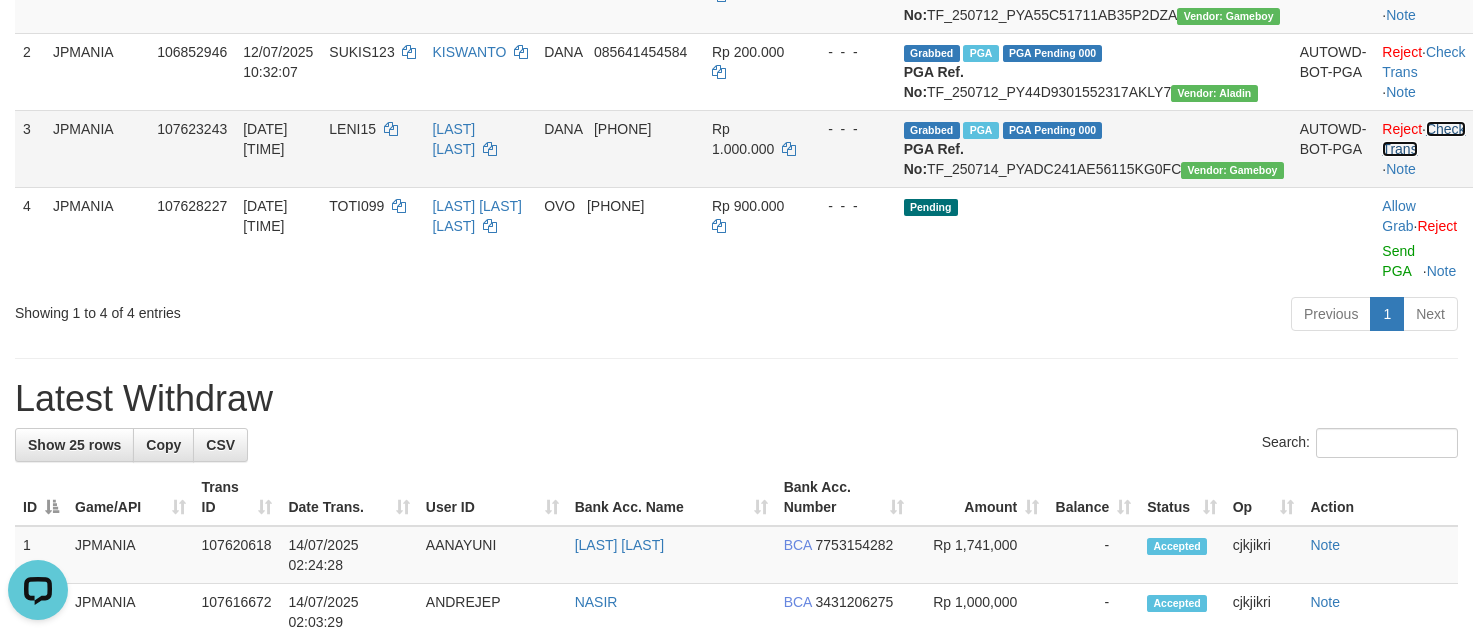 click on "Check Trans" at bounding box center (1423, 139) 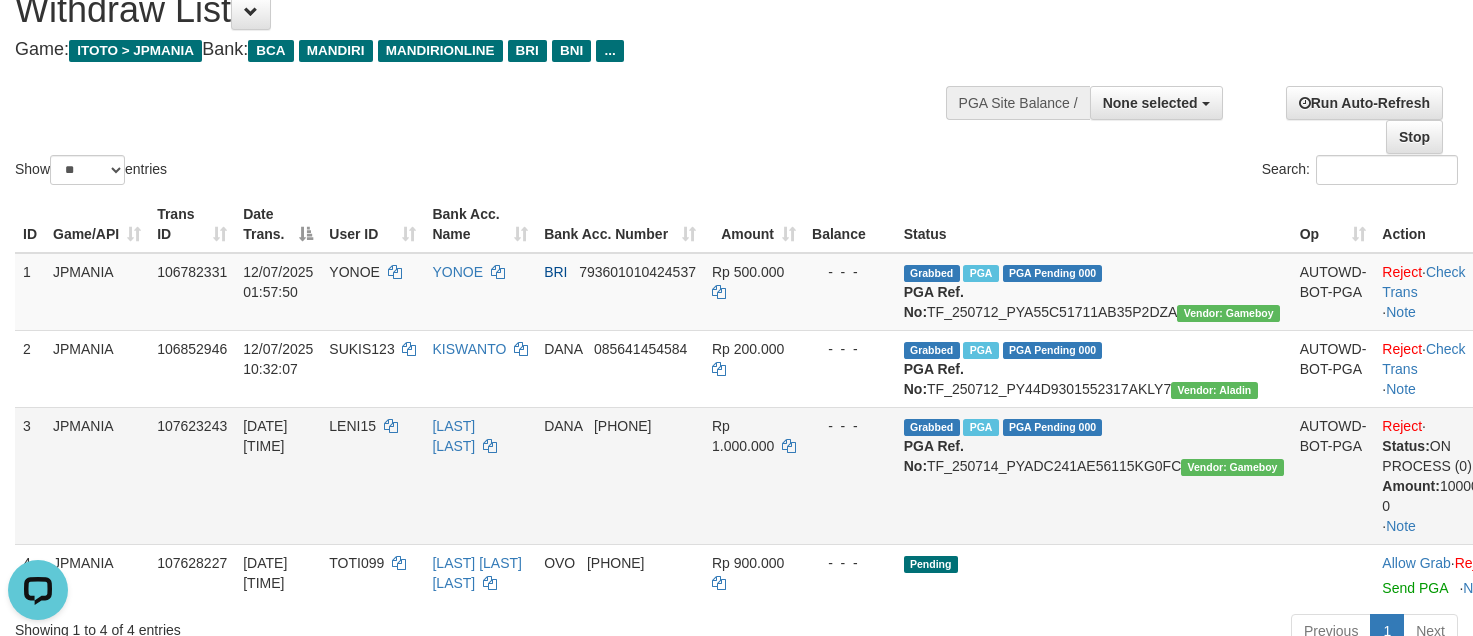 scroll, scrollTop: 79, scrollLeft: 0, axis: vertical 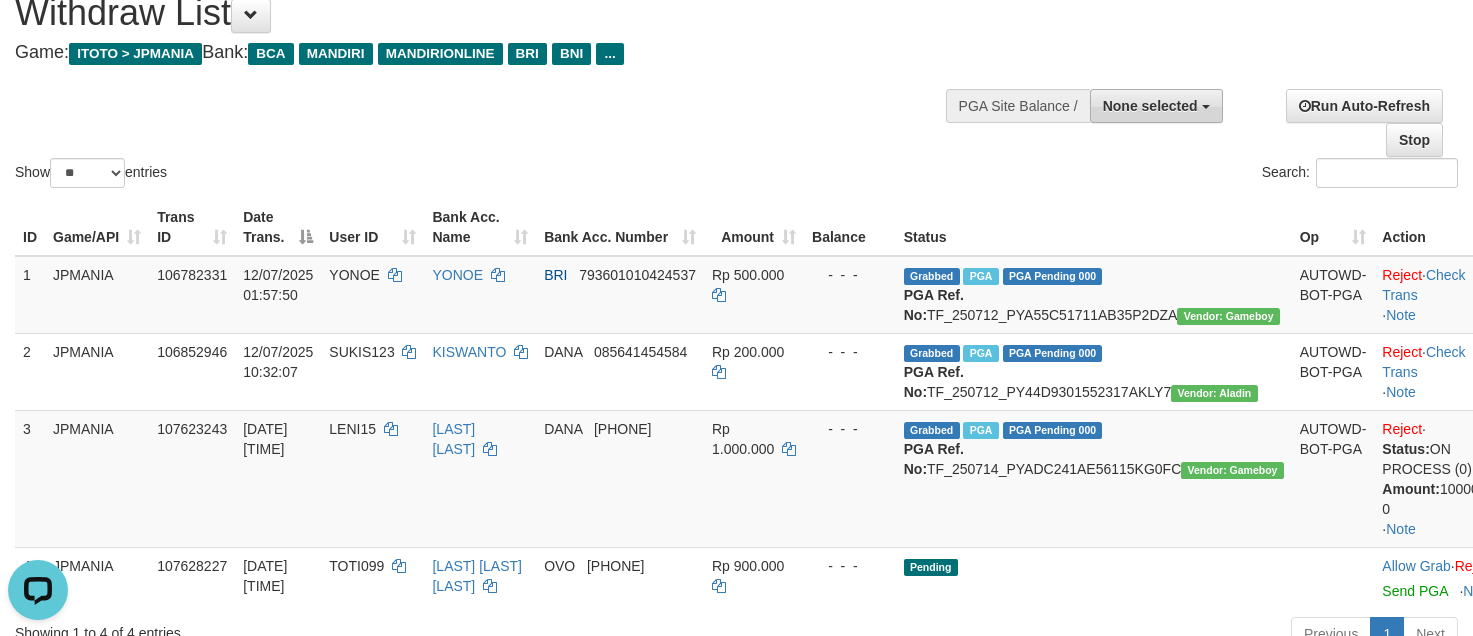 click on "None selected" at bounding box center (1156, 106) 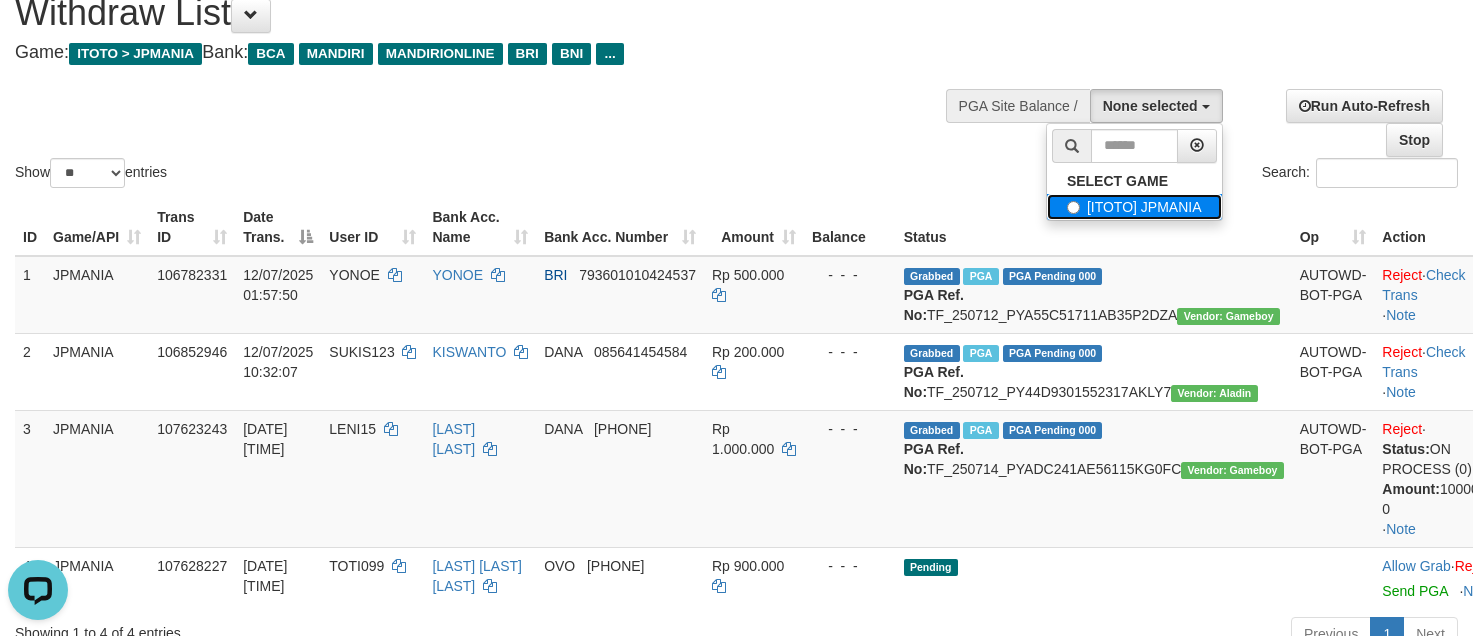 click on "[ITOTO] JPMANIA" at bounding box center [1134, 207] 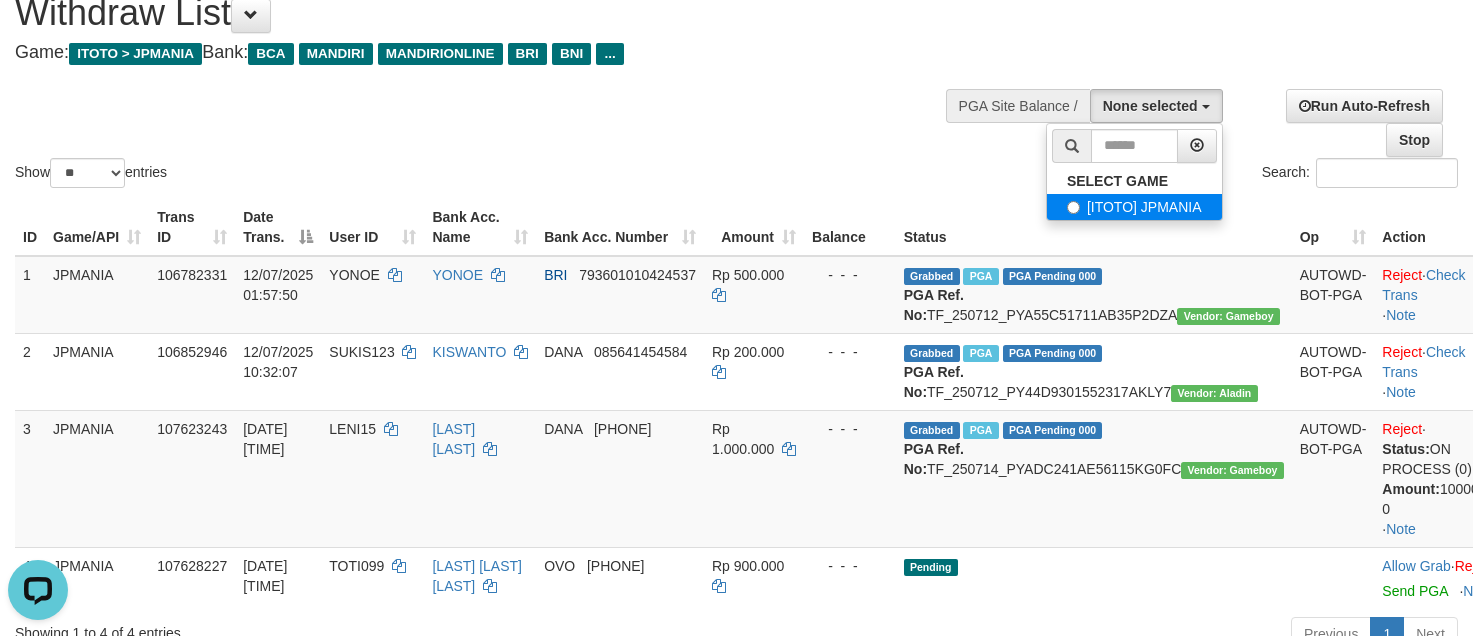 select on "****" 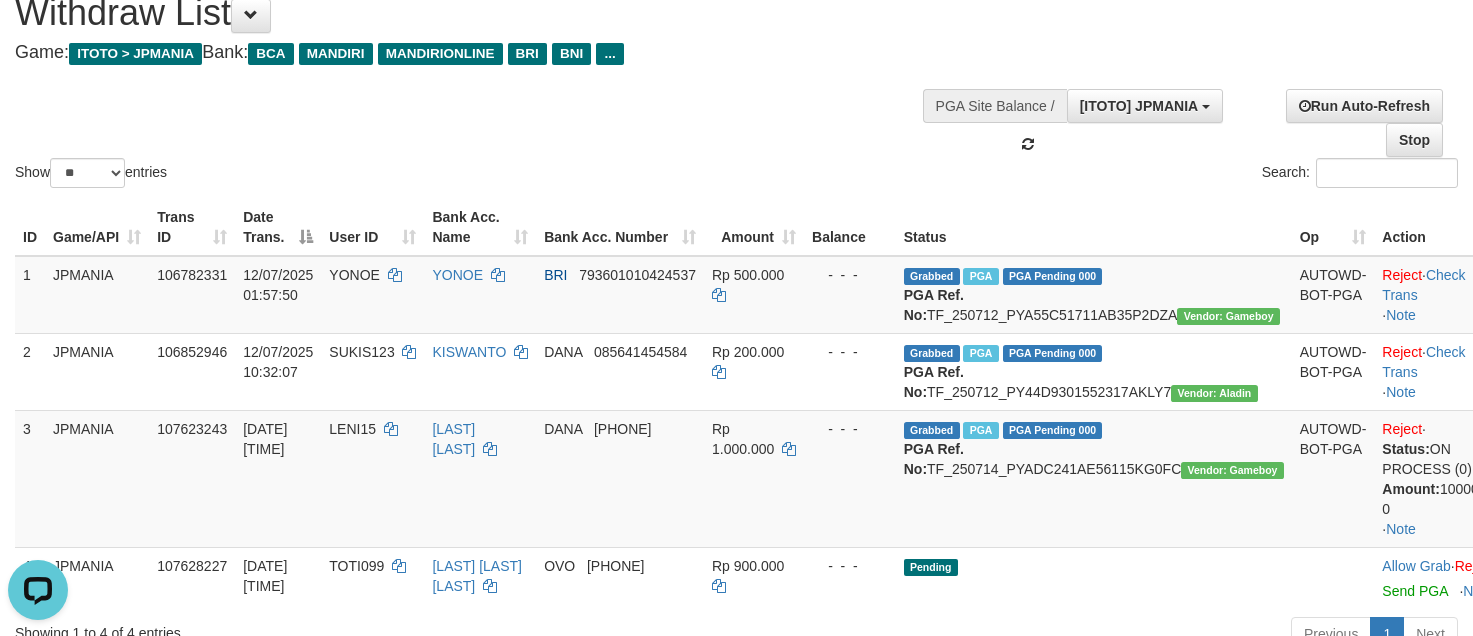 scroll, scrollTop: 18, scrollLeft: 0, axis: vertical 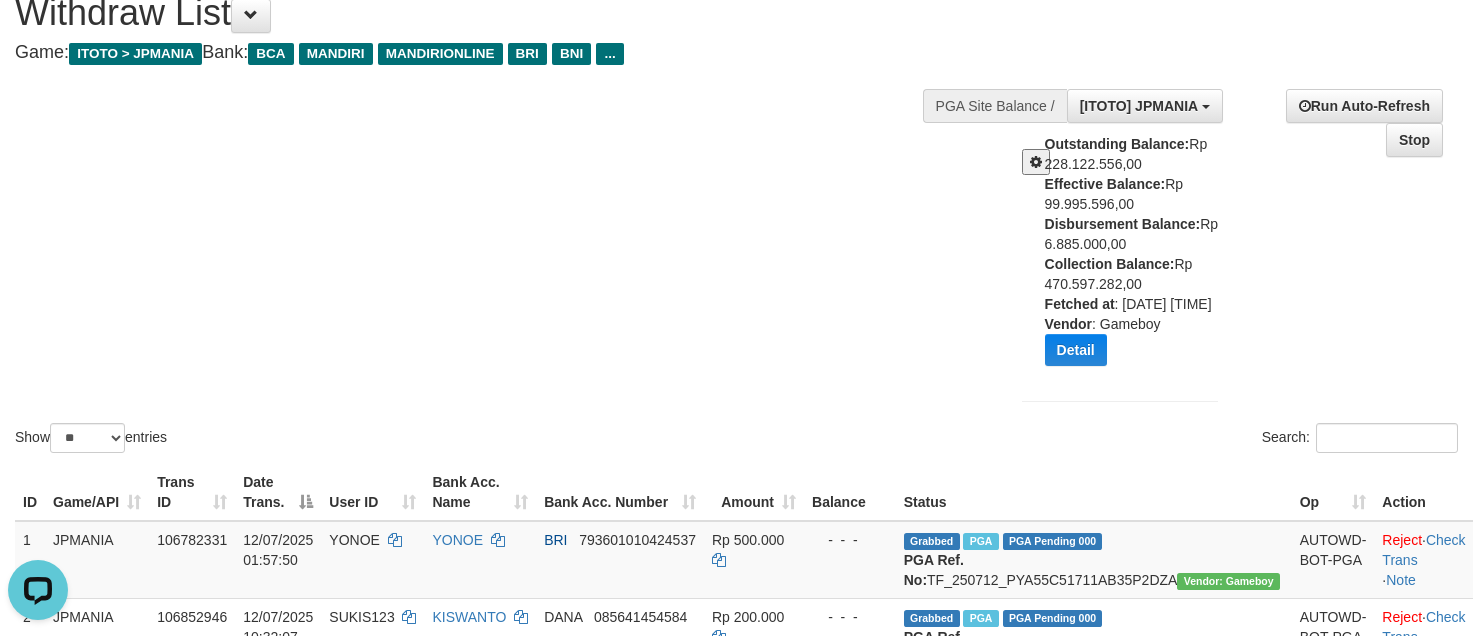 click on "Show  ** ** ** ***  entries Search:" at bounding box center (736, 215) 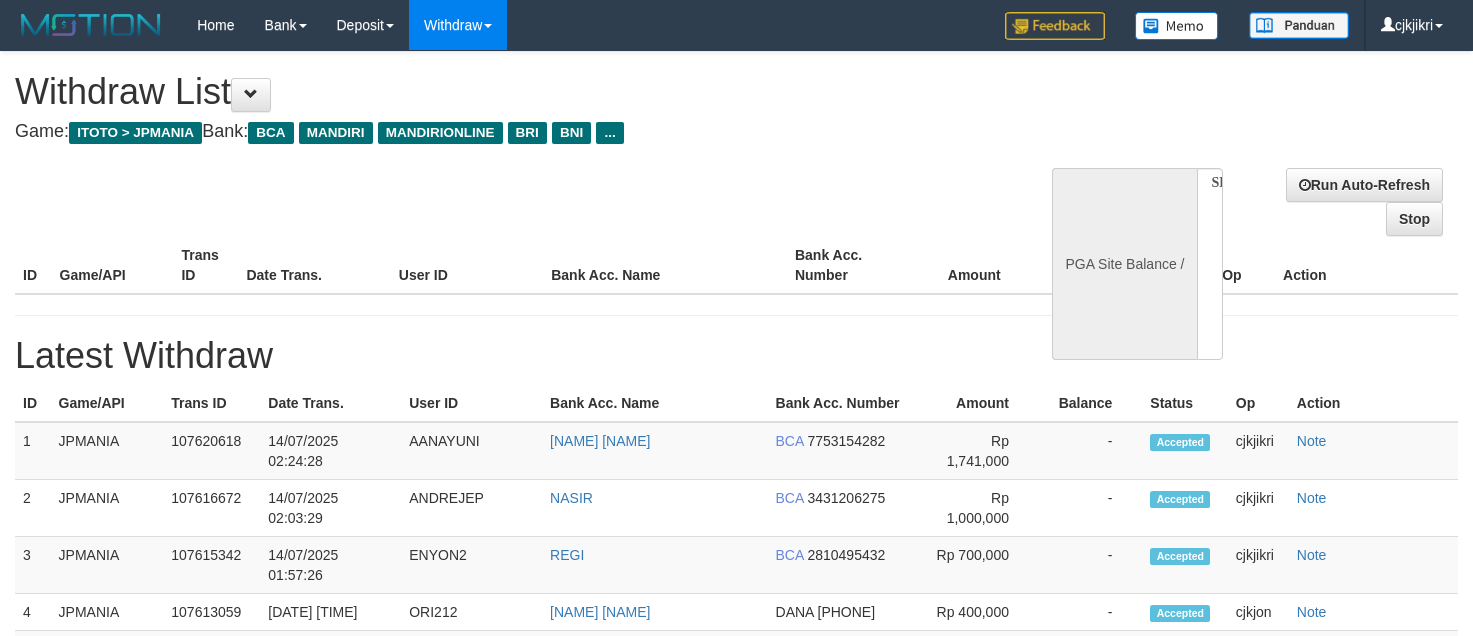 select 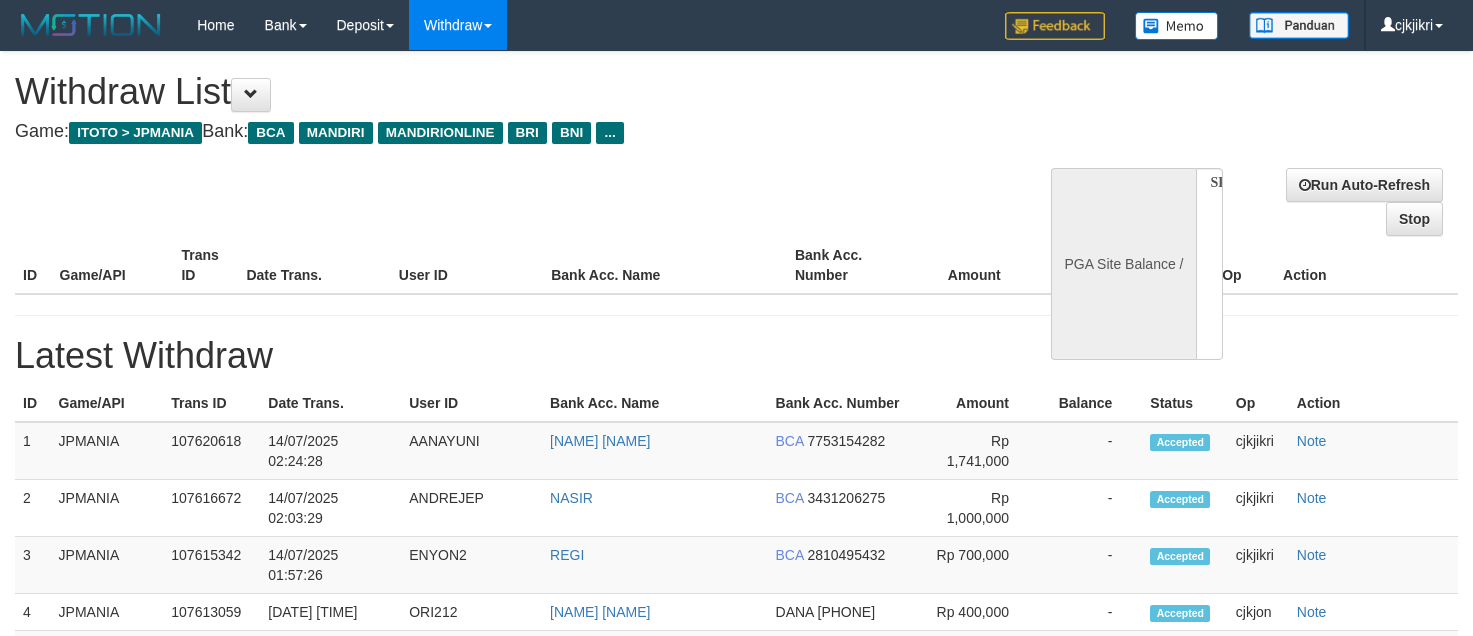scroll, scrollTop: 175, scrollLeft: 0, axis: vertical 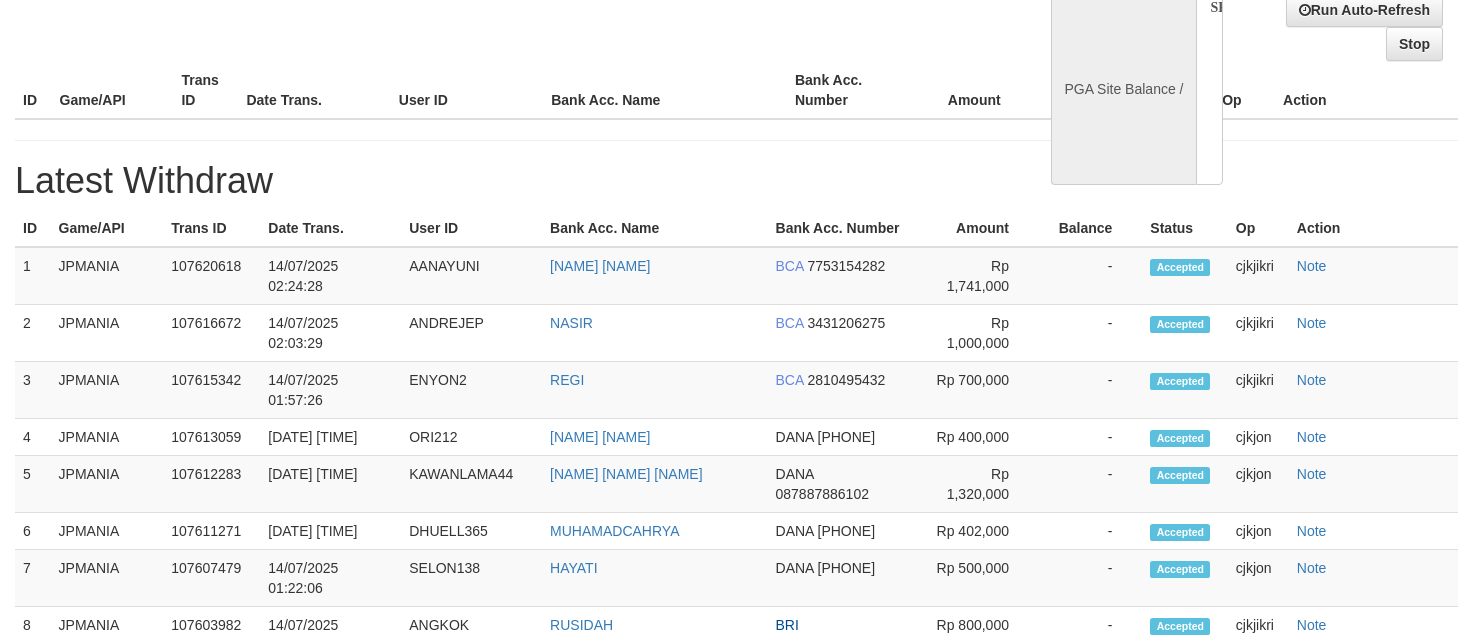 select on "**" 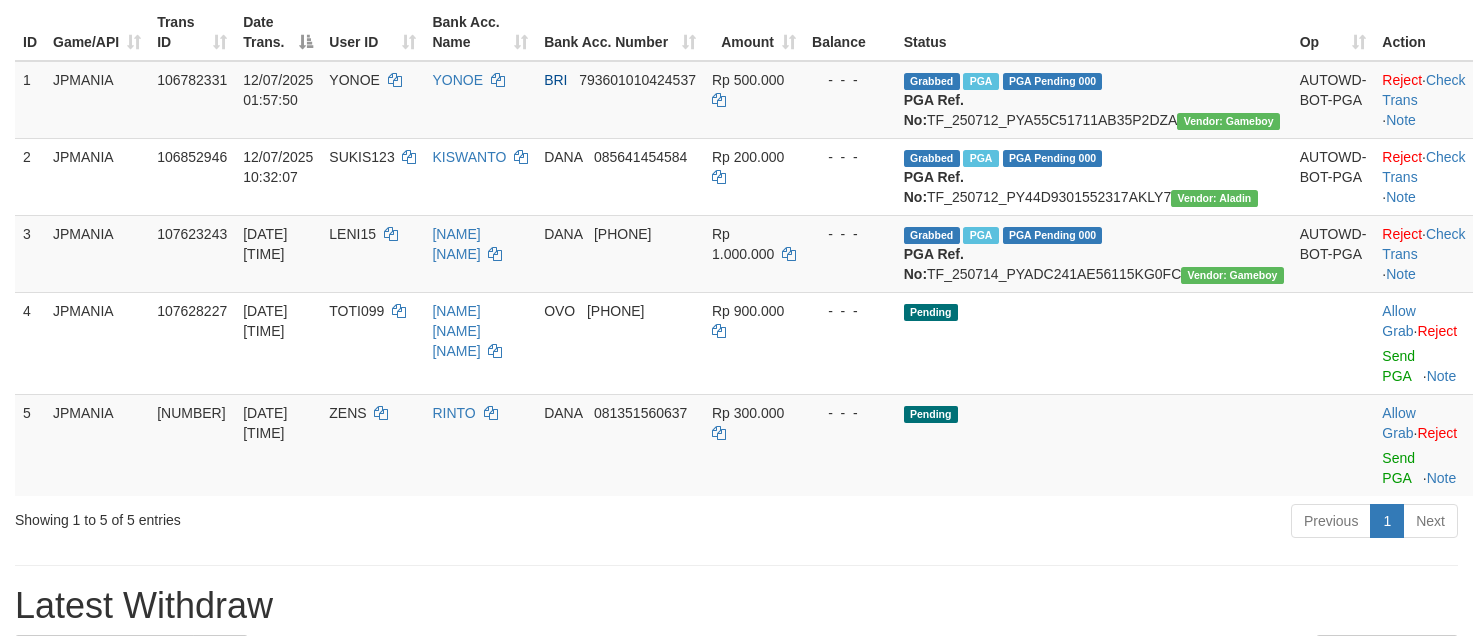 scroll, scrollTop: 325, scrollLeft: 0, axis: vertical 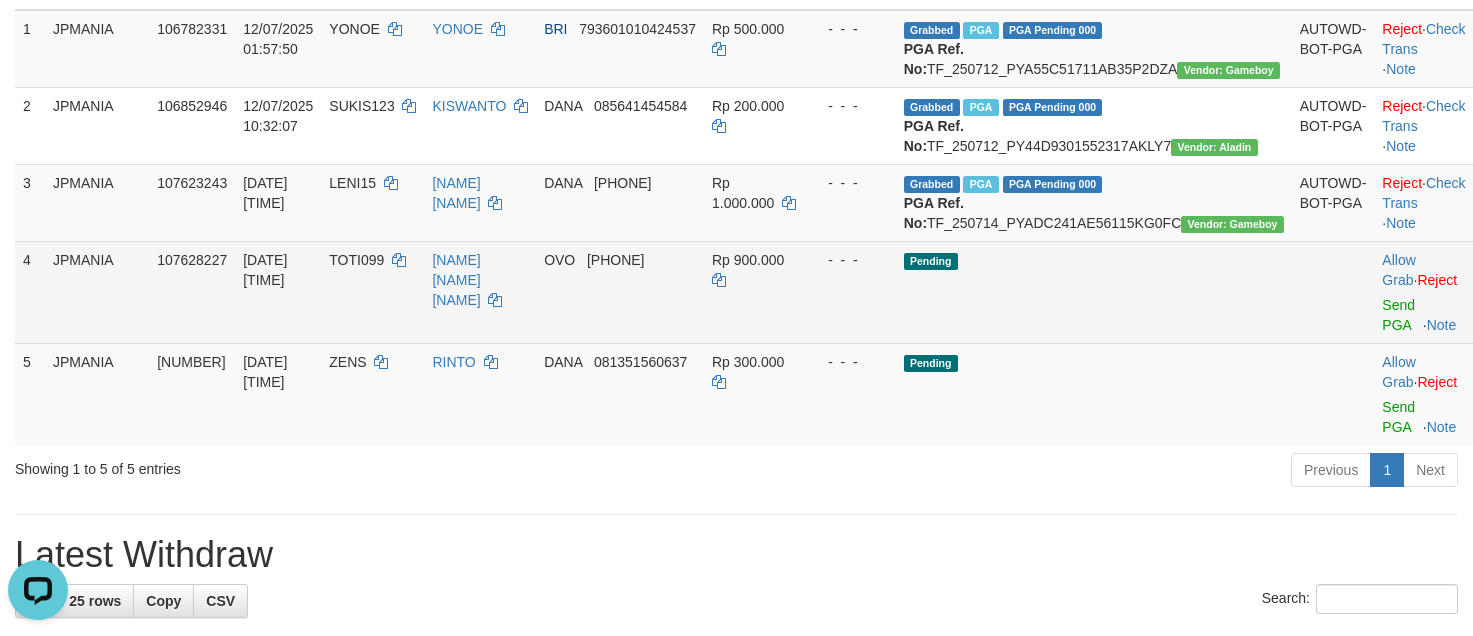 click on "TOTI099" at bounding box center (356, 260) 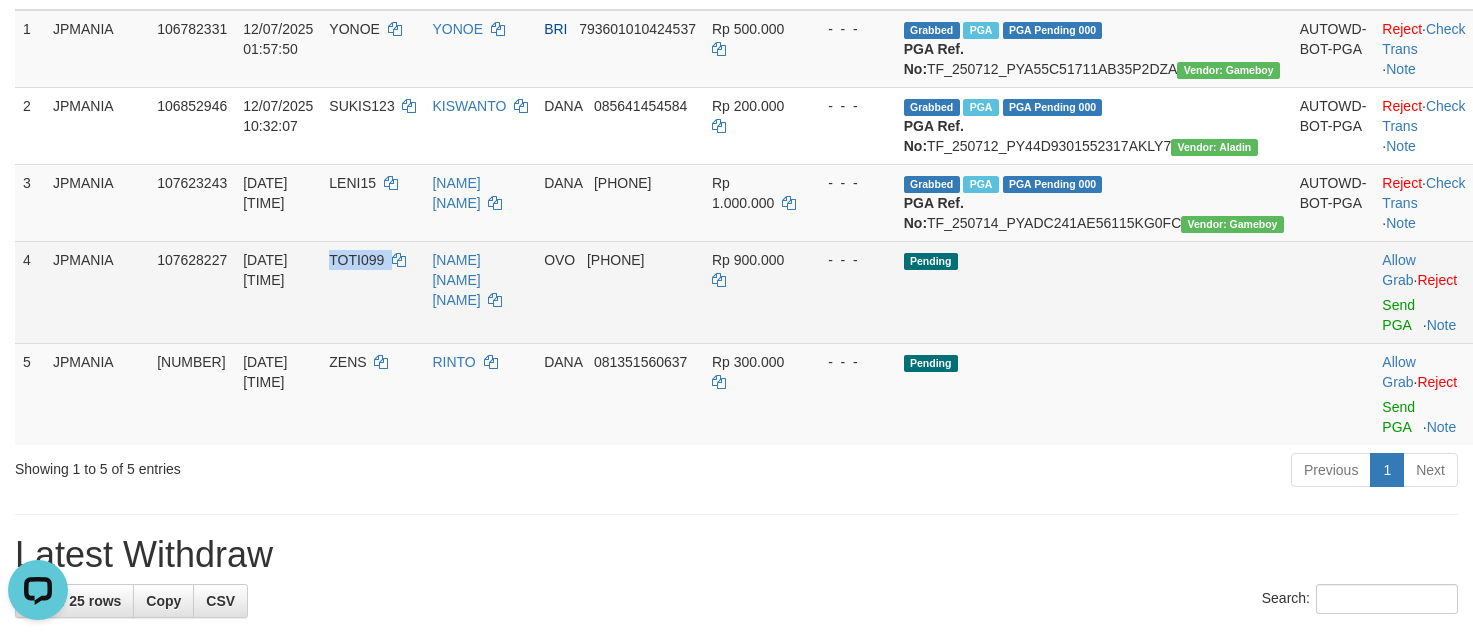 click on "TOTI099" at bounding box center [356, 260] 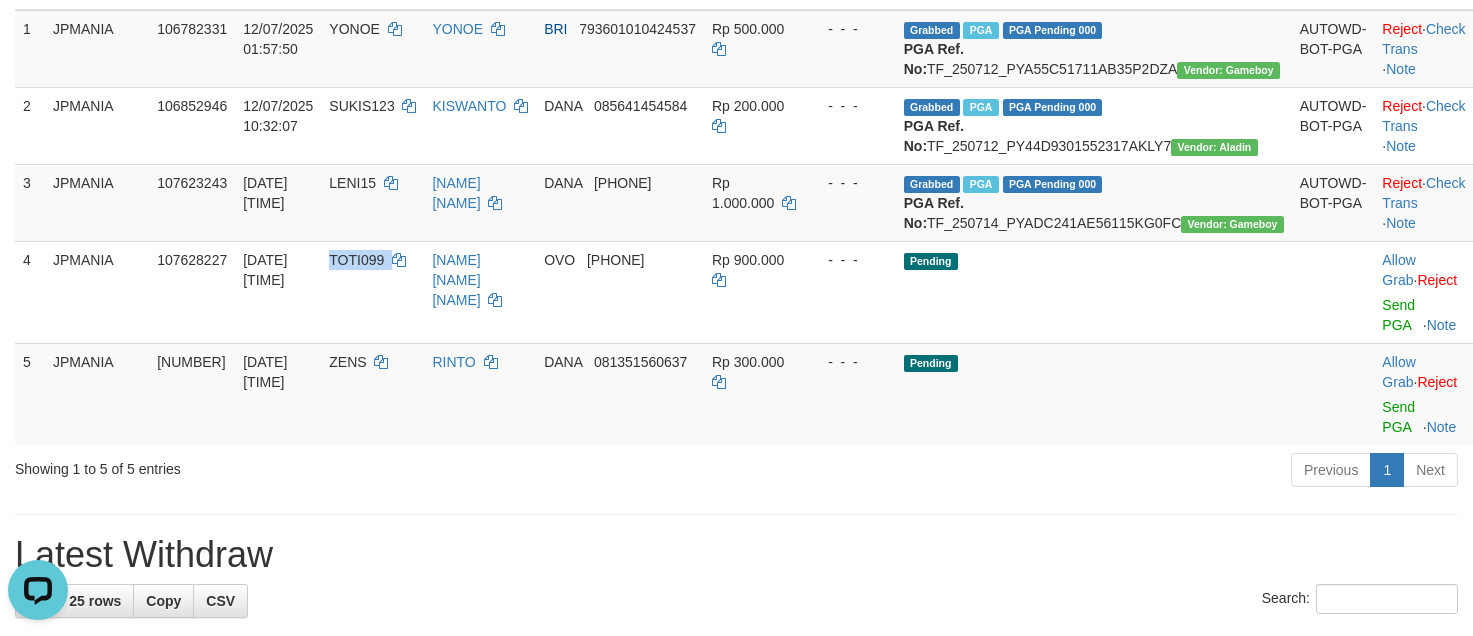 copy on "TOTI099" 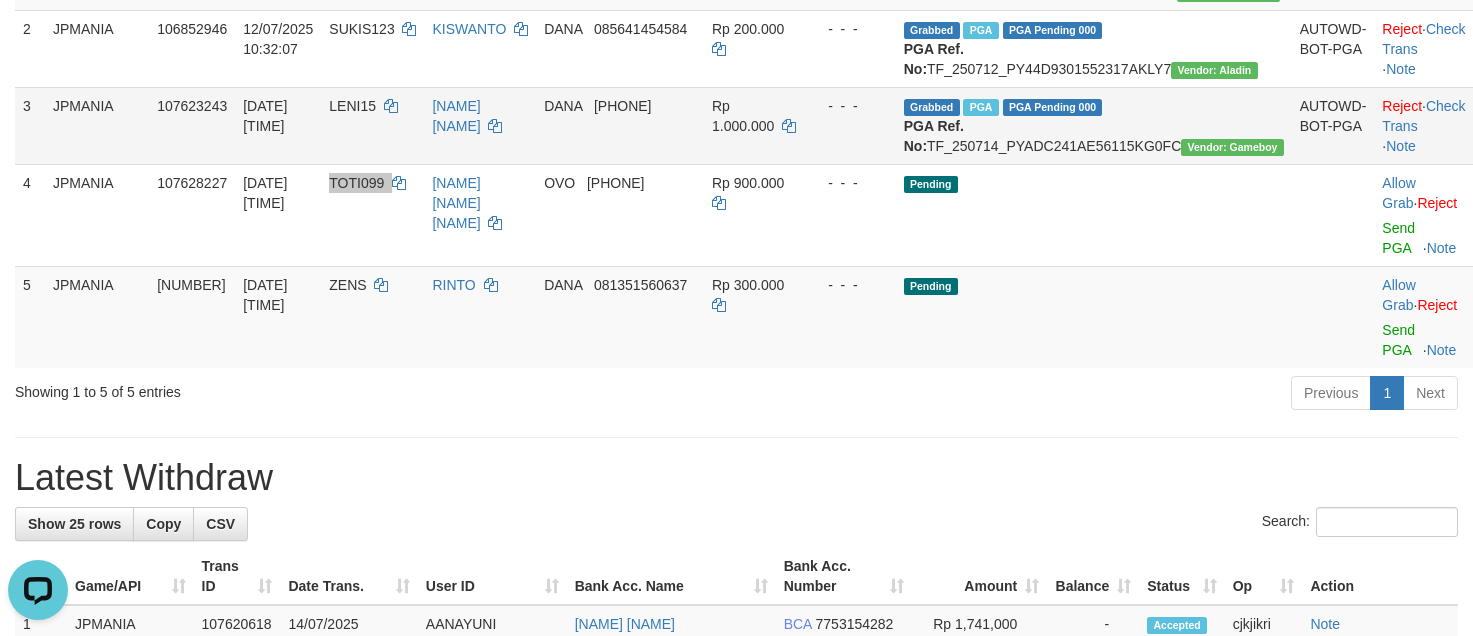 scroll, scrollTop: 475, scrollLeft: 0, axis: vertical 